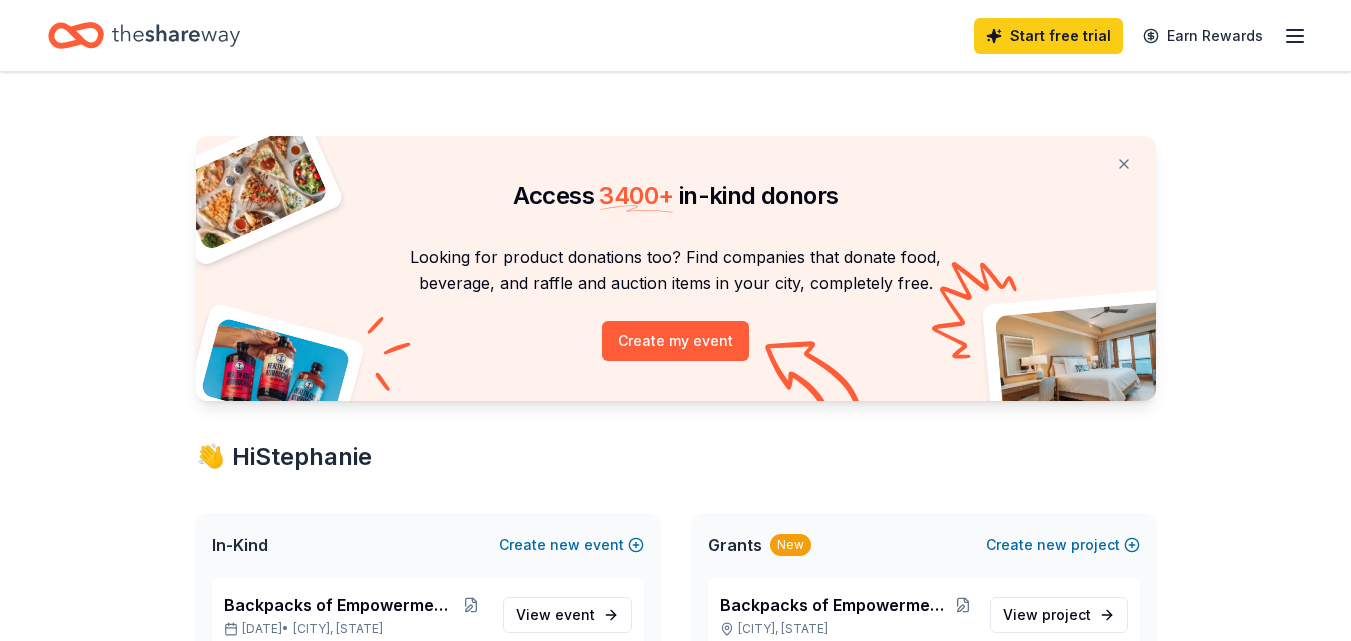 scroll, scrollTop: 0, scrollLeft: 0, axis: both 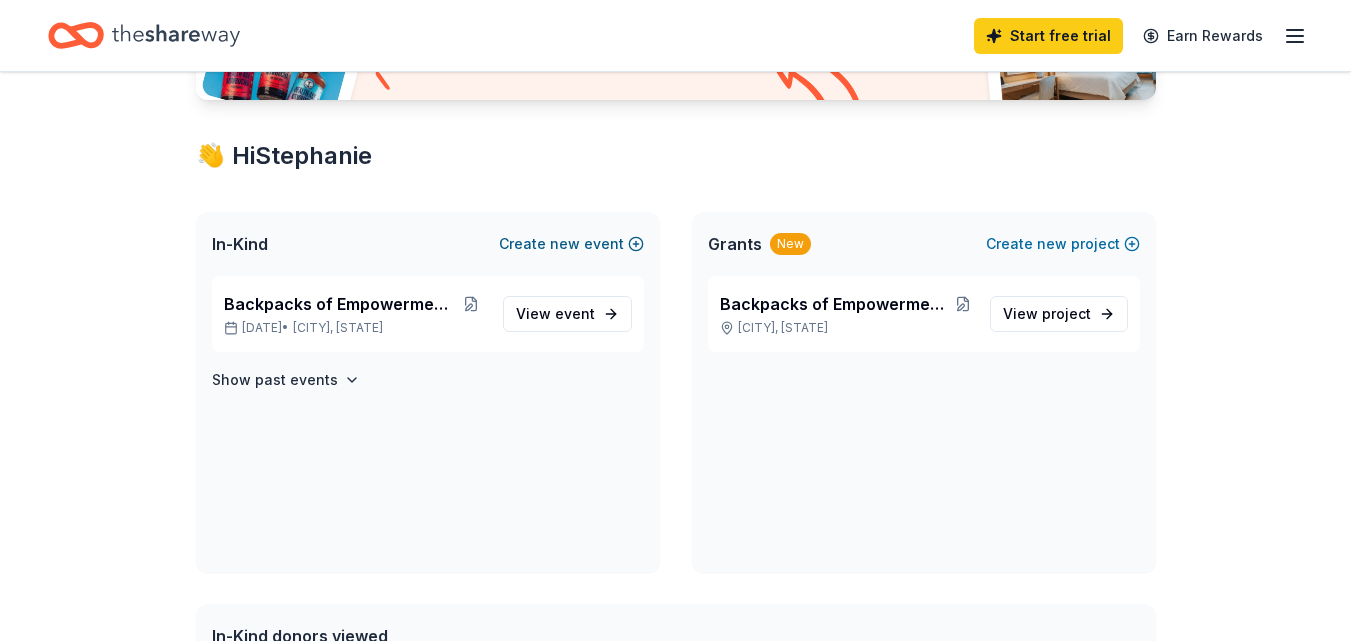 click on "Create  new  event" at bounding box center (571, 244) 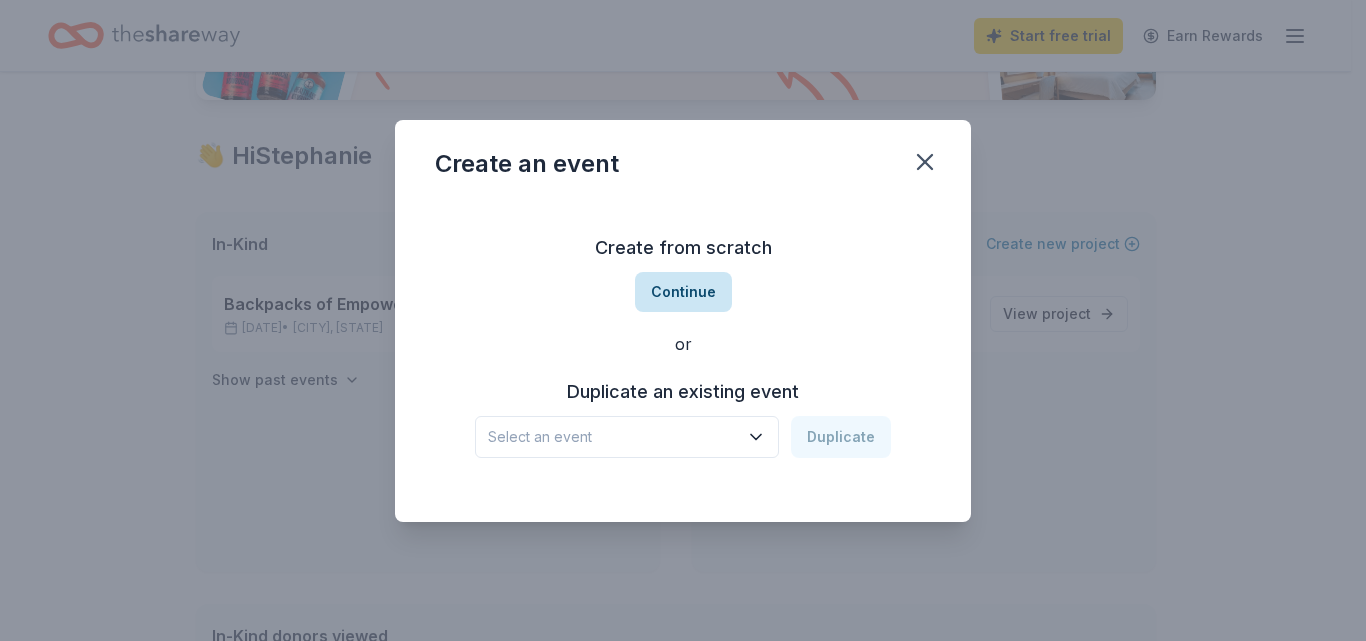 click on "Continue" at bounding box center (683, 292) 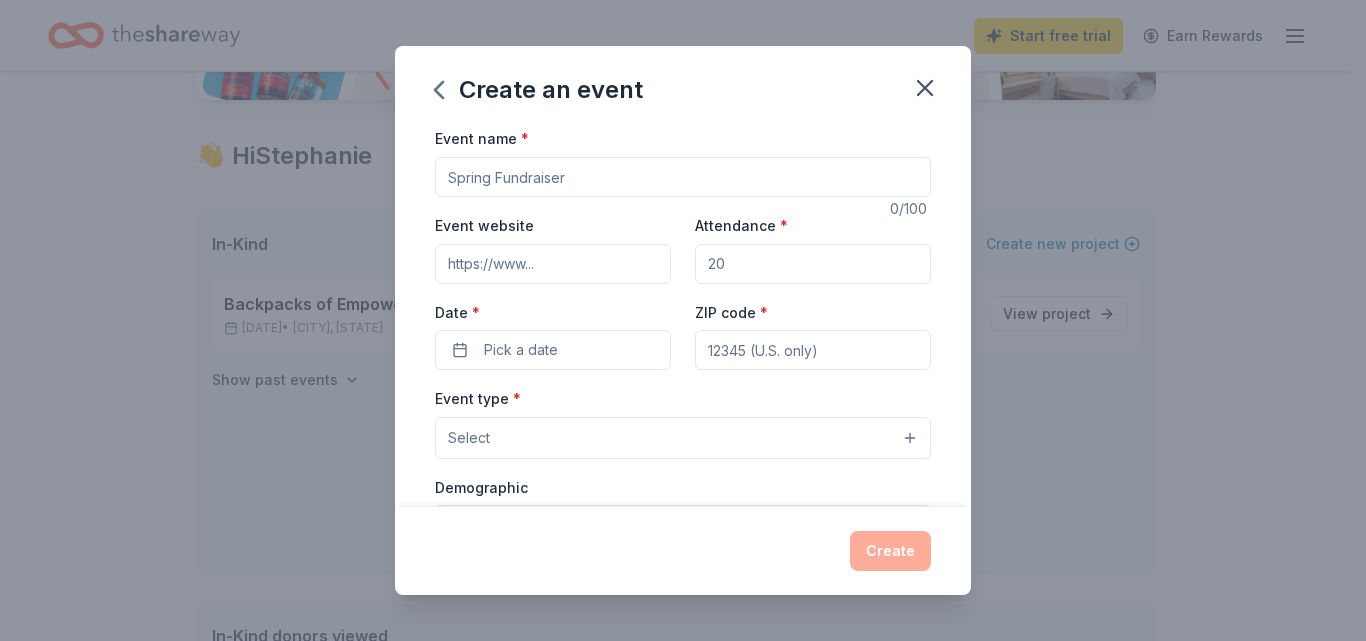 click on "Event name *" at bounding box center (683, 177) 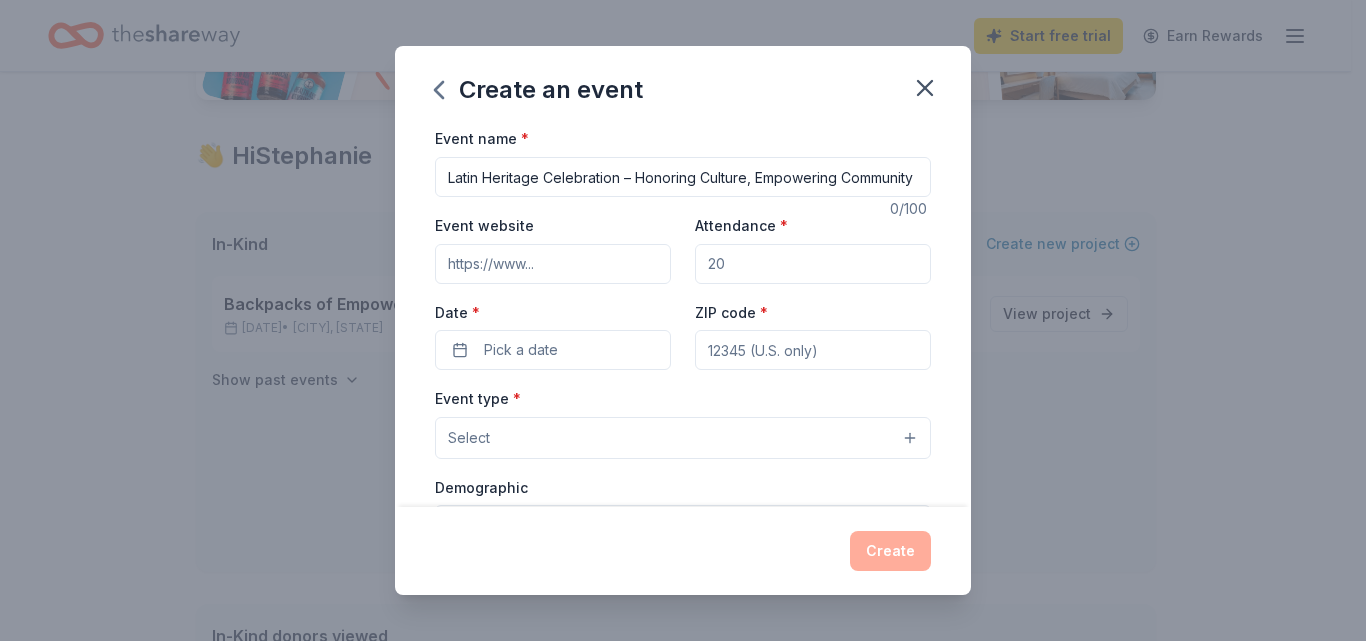 scroll, scrollTop: 0, scrollLeft: 16, axis: horizontal 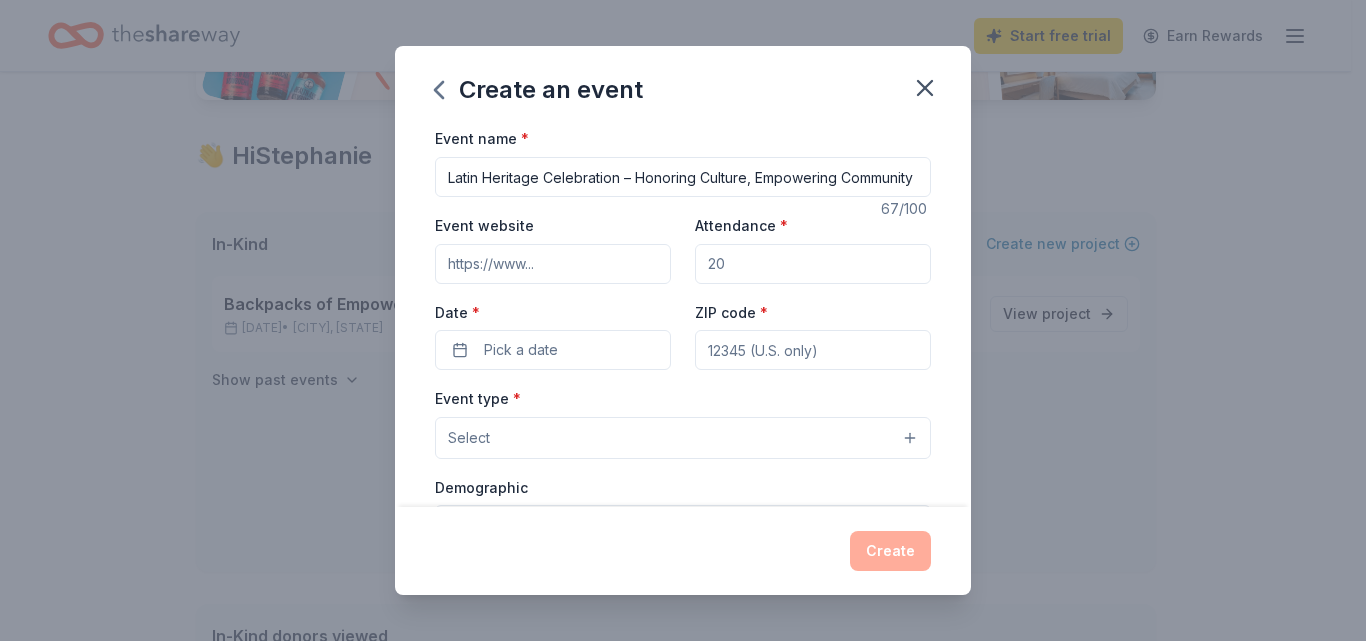 click on "Latin Heritage Celebration – Honoring Culture, Empowering Community" at bounding box center [683, 177] 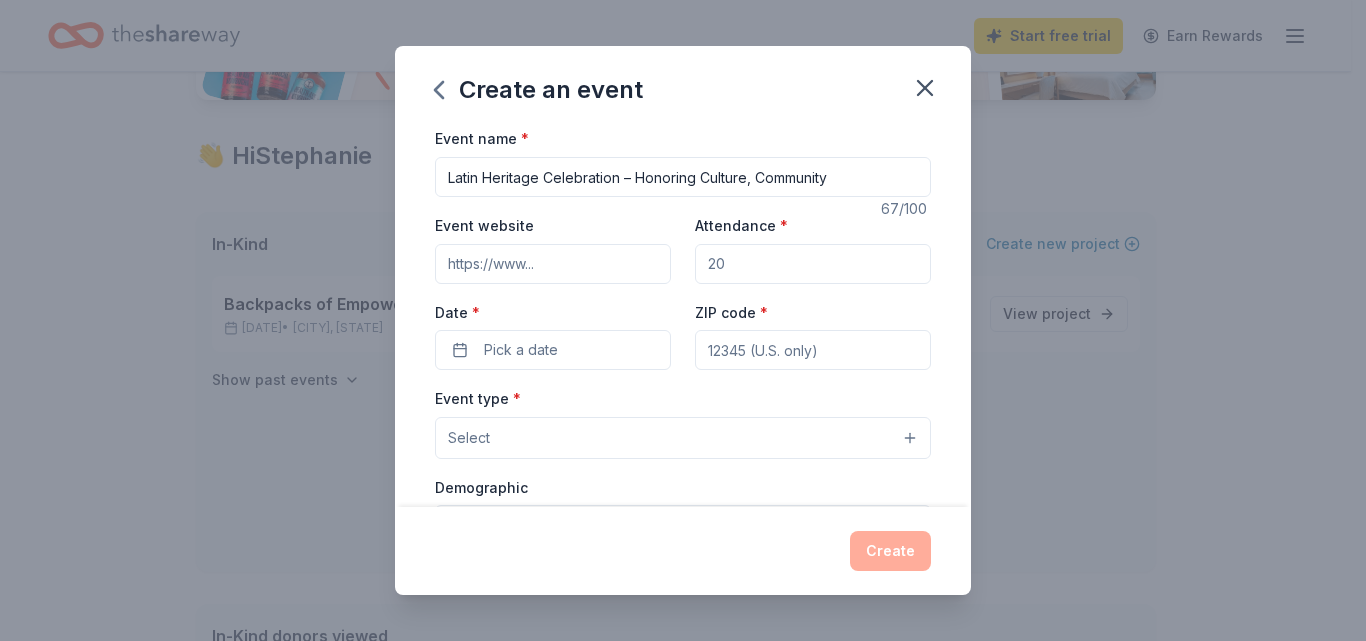 scroll, scrollTop: 0, scrollLeft: 0, axis: both 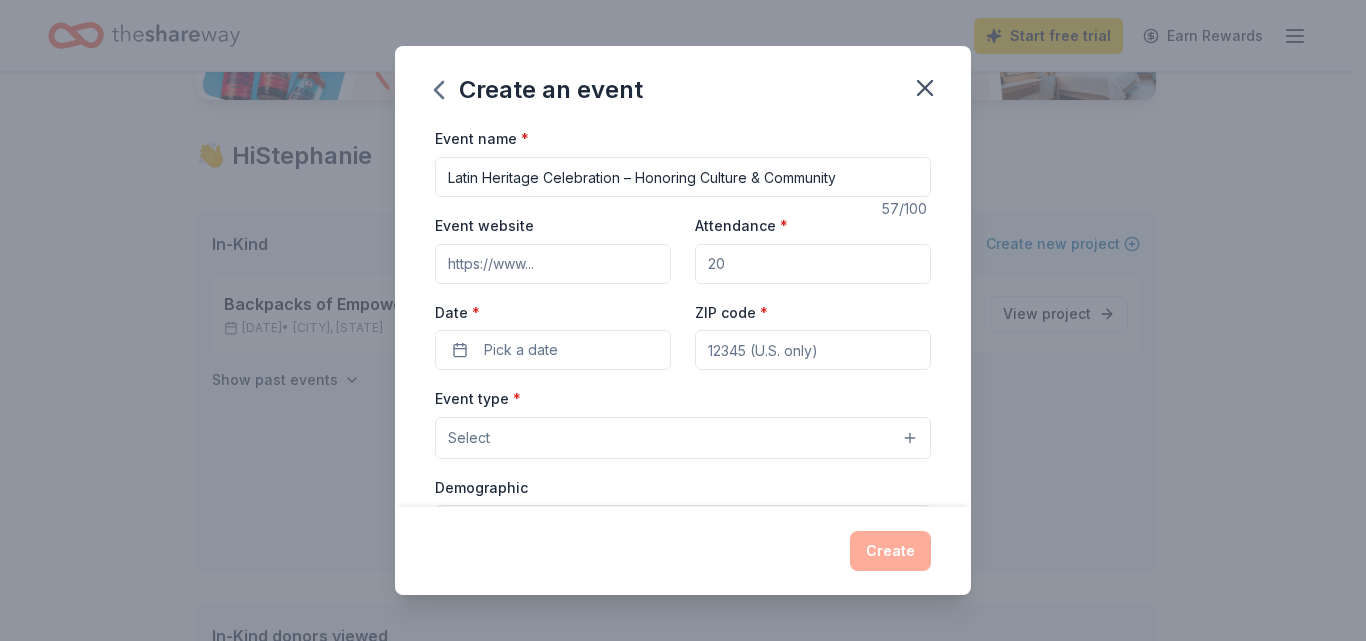 type on "Latin Heritage Celebration – Honoring Culture & Community" 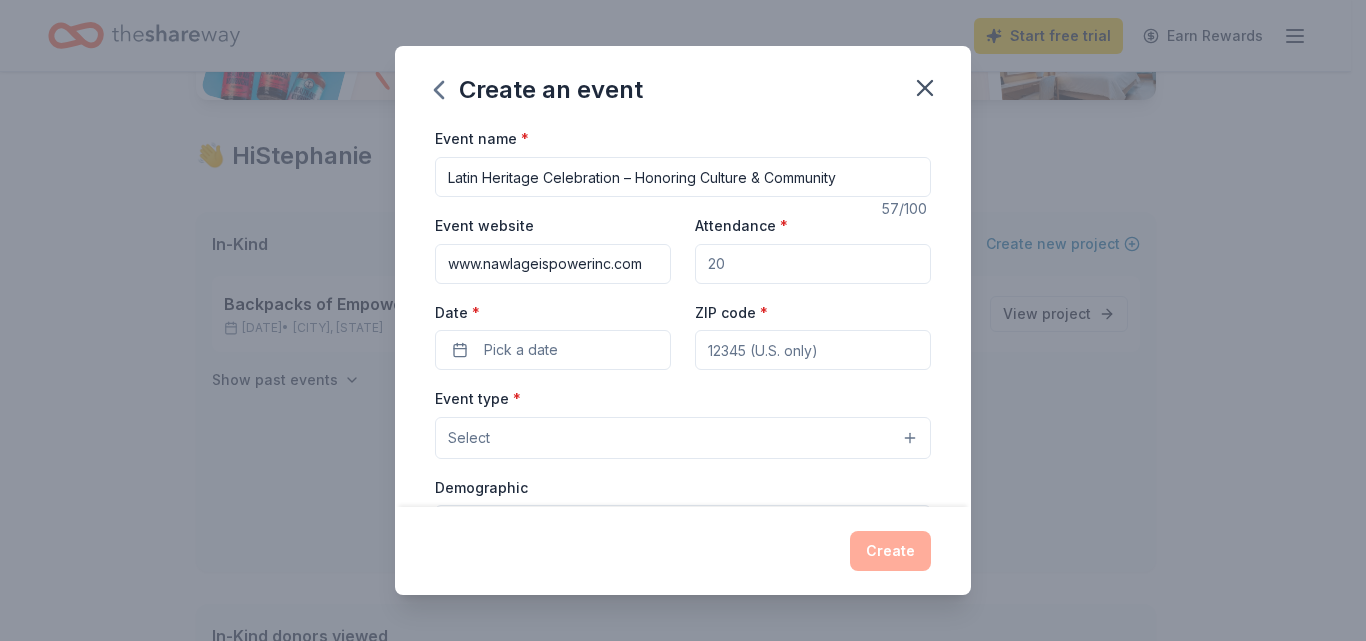 type on "www.nawlageispowerinc.com" 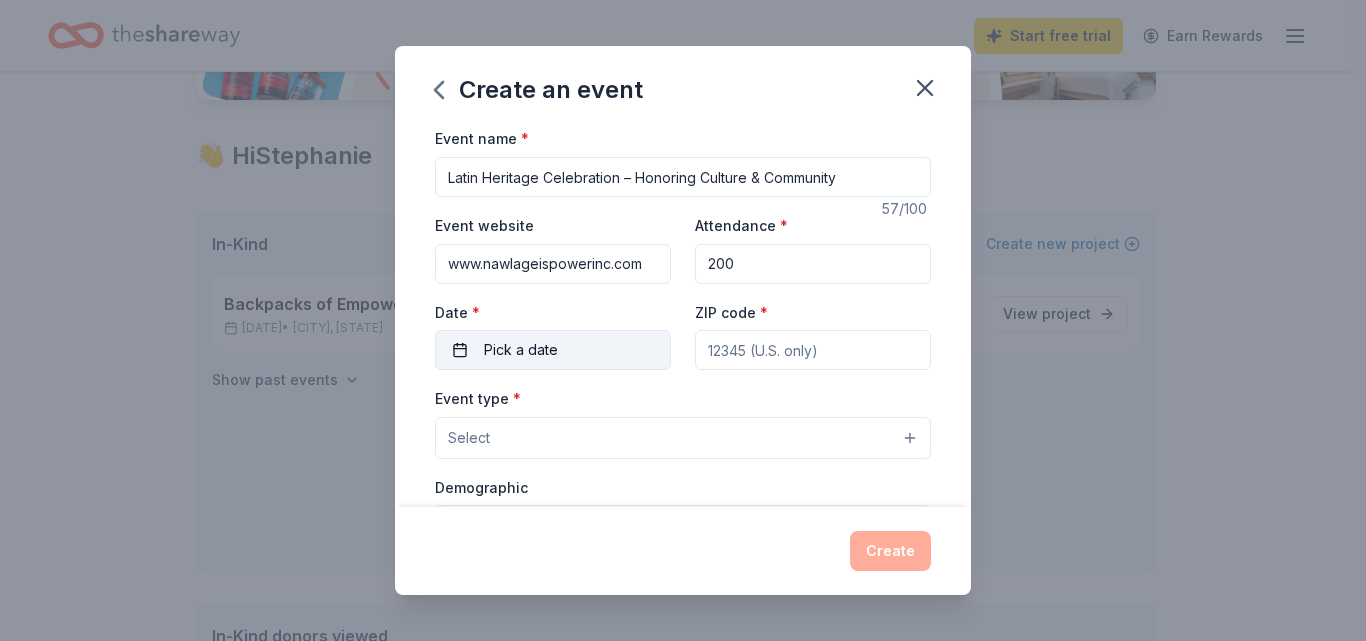 type on "200" 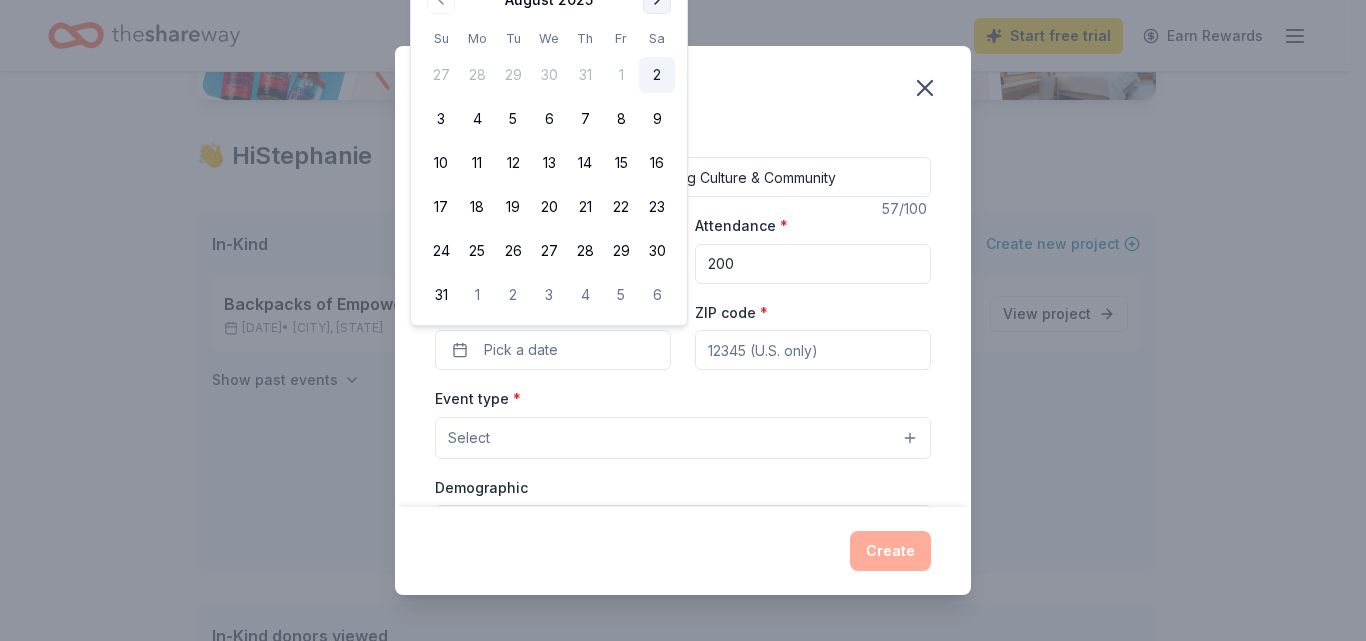 click at bounding box center (657, 0) 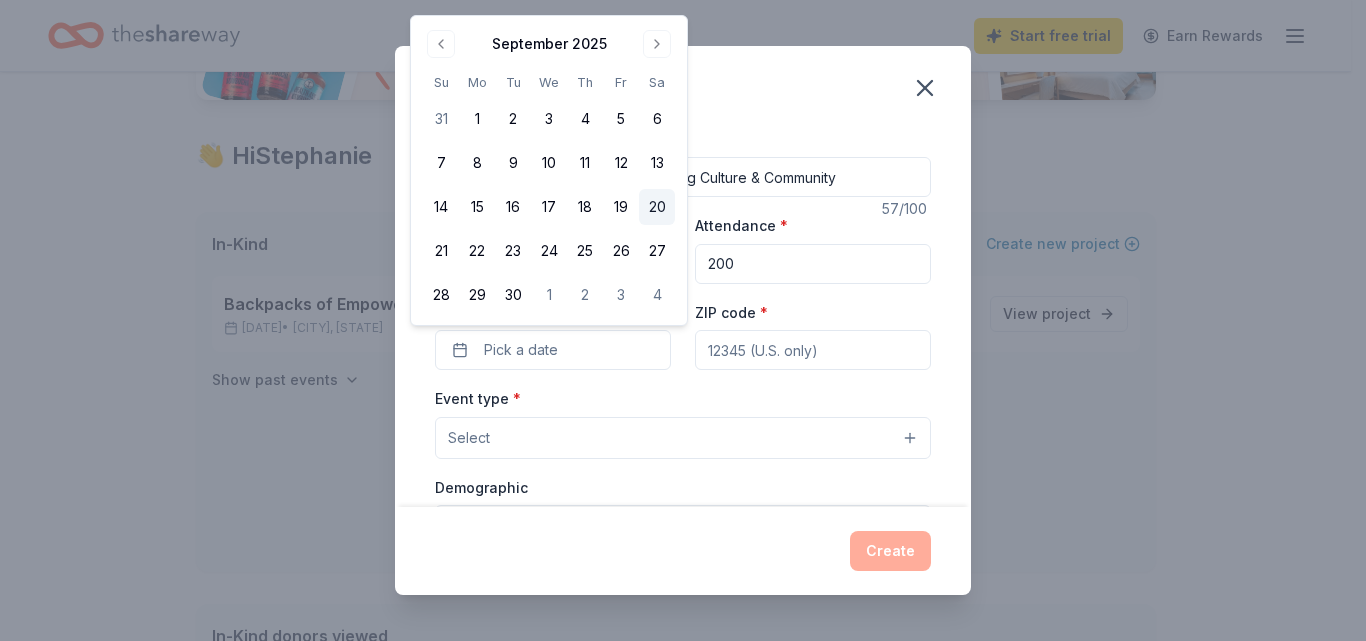 click on "20" at bounding box center (657, 207) 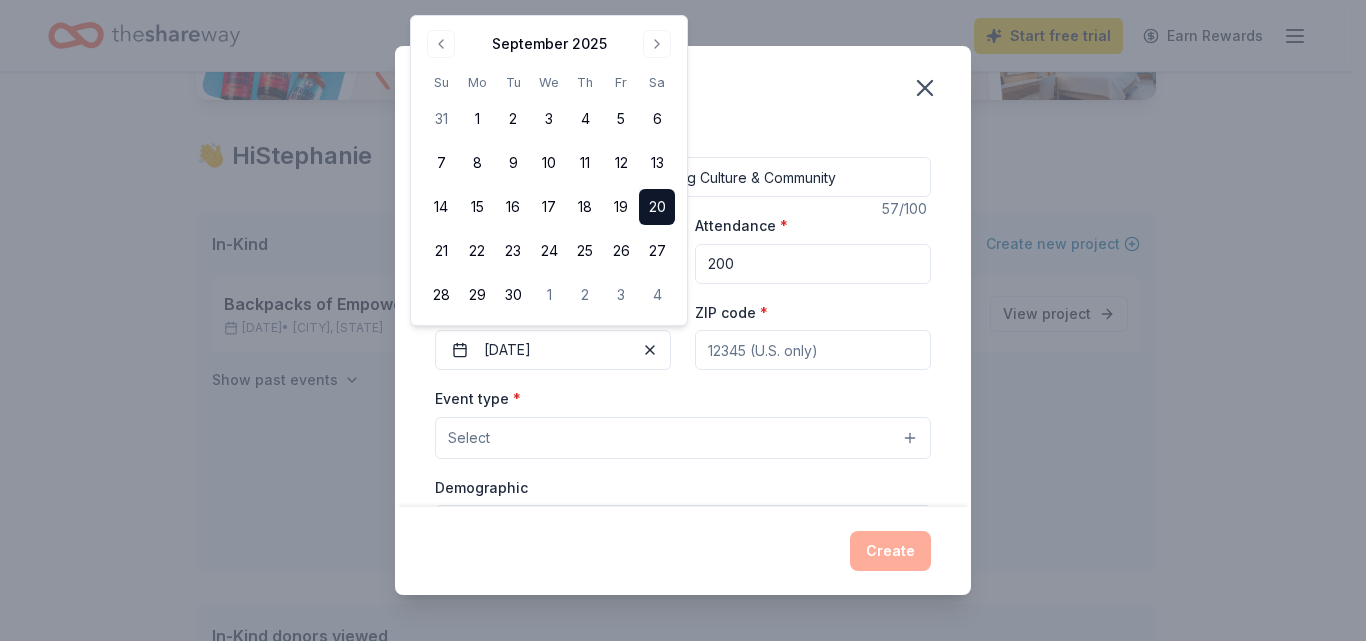 click on "ZIP code *" at bounding box center (813, 350) 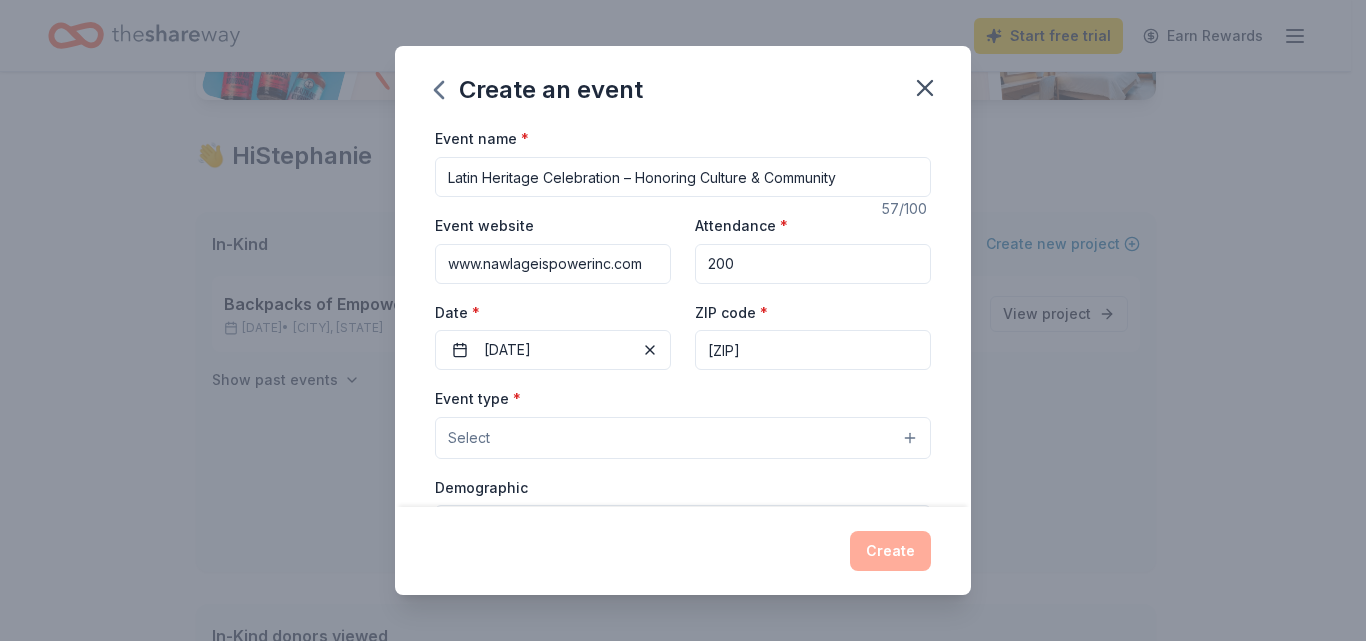 click on "[ZIP]" at bounding box center (813, 350) 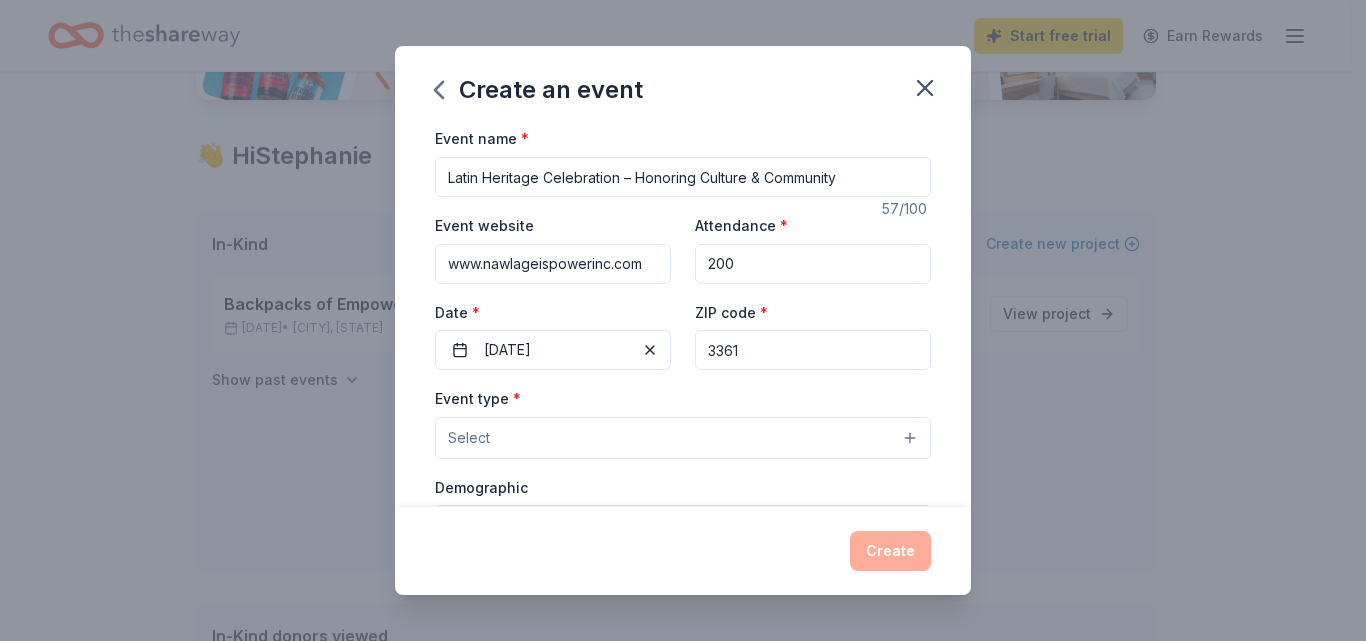 type on "[ZIP]" 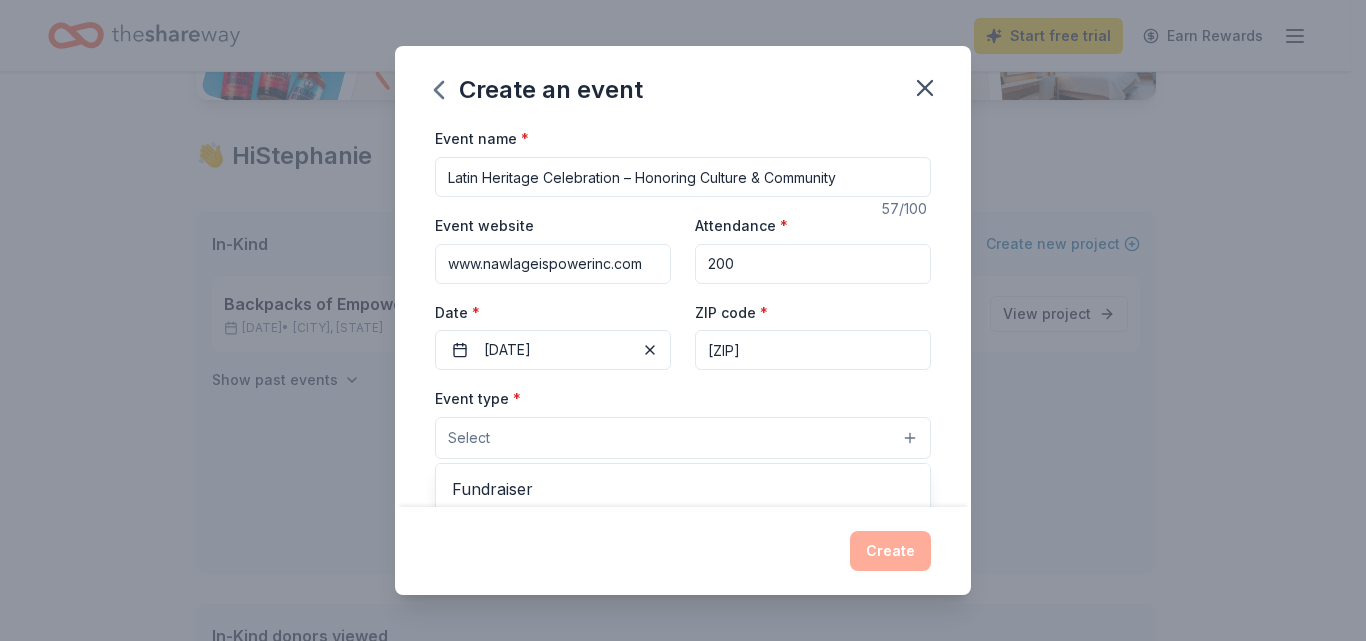 click on "Select" at bounding box center [683, 438] 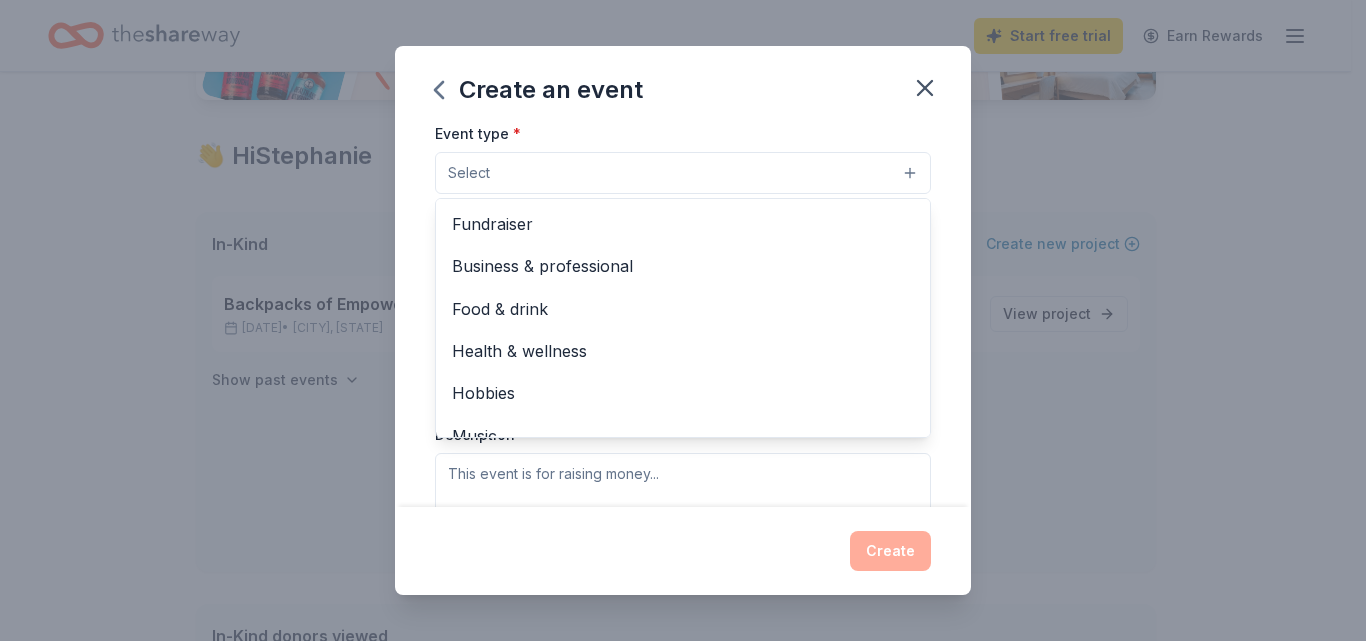 scroll, scrollTop: 276, scrollLeft: 0, axis: vertical 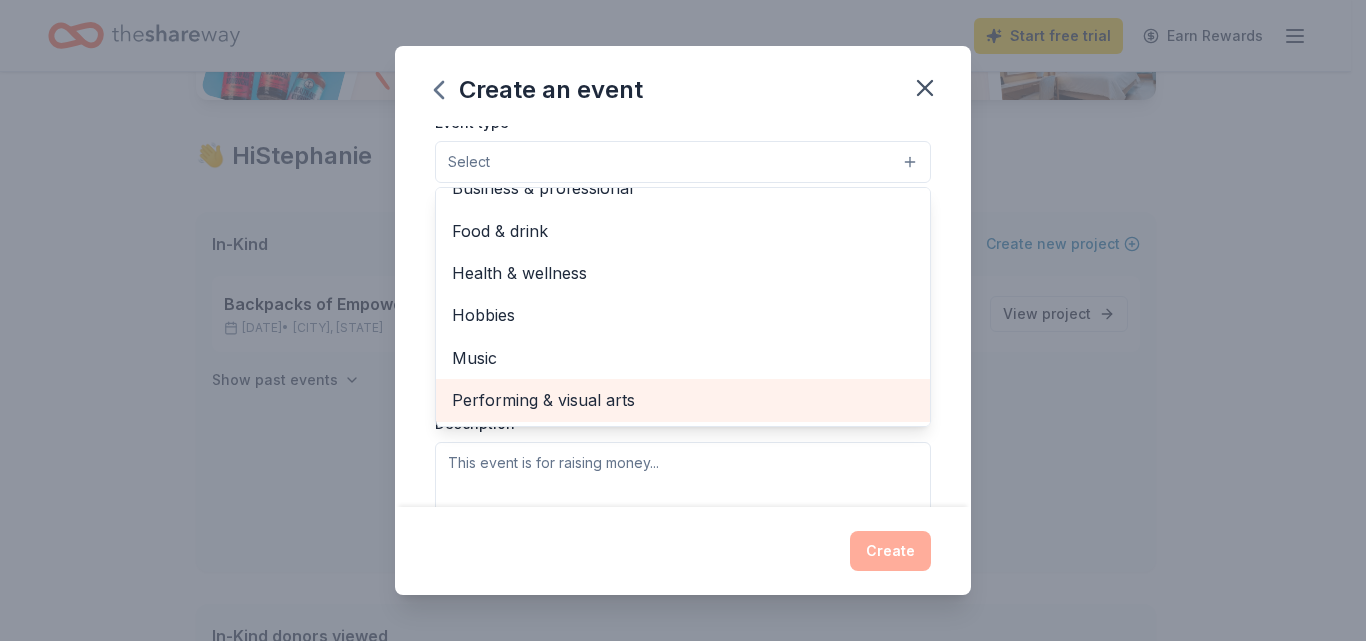click on "Performing & visual arts" at bounding box center (683, 400) 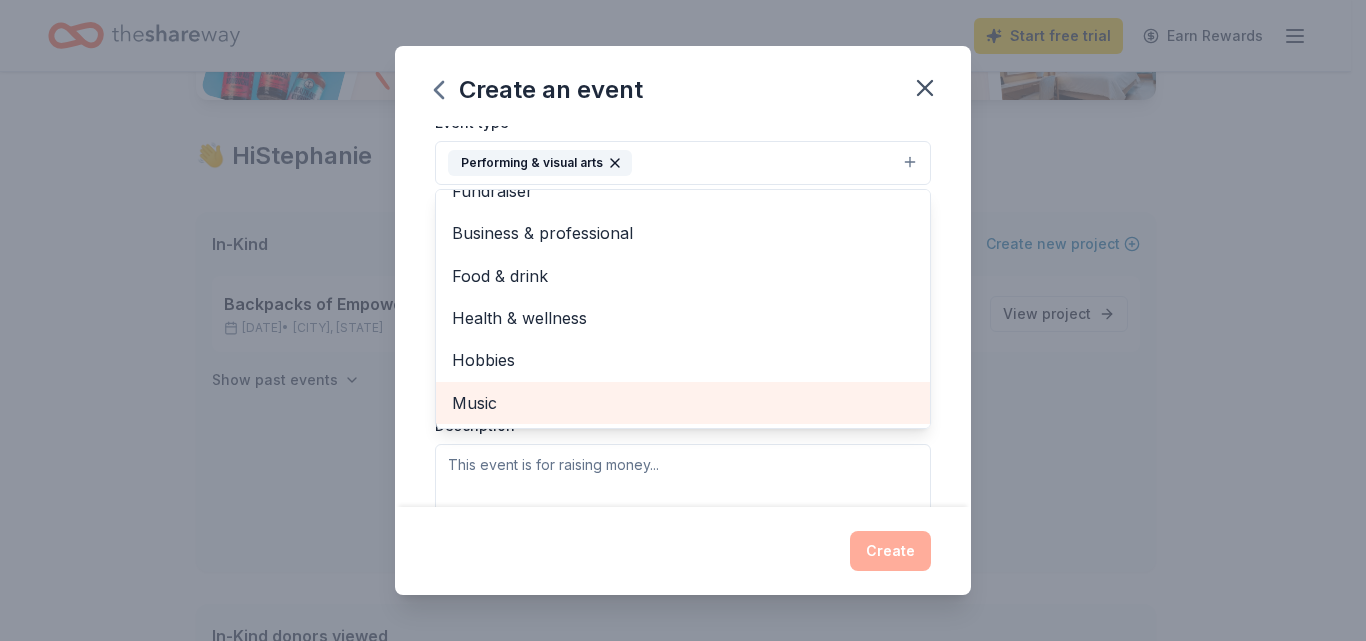 scroll, scrollTop: 24, scrollLeft: 0, axis: vertical 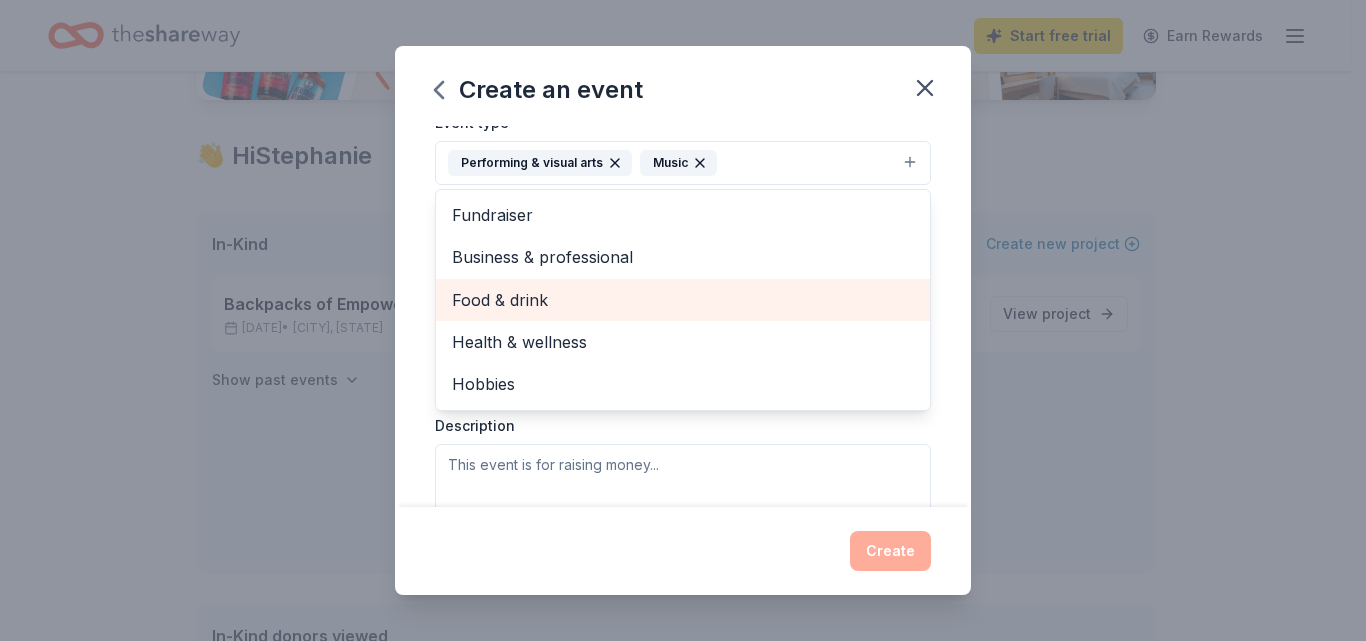 click on "Food & drink" at bounding box center [683, 300] 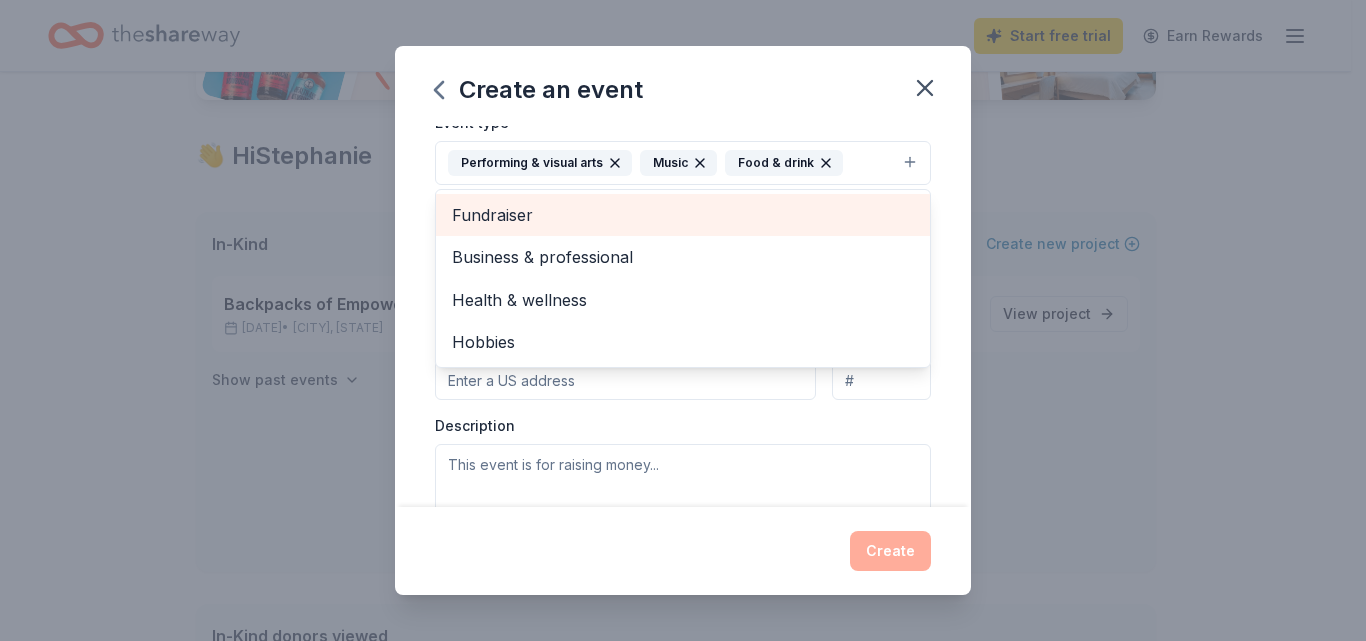 click on "Fundraiser" at bounding box center (683, 215) 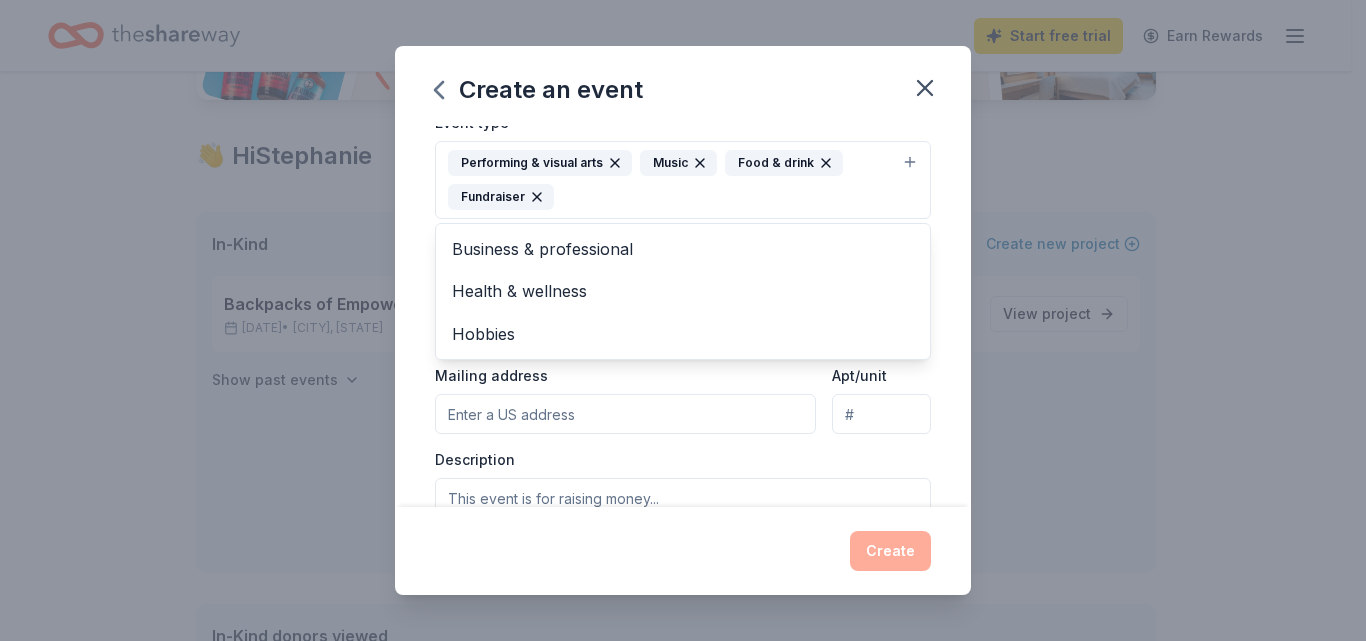 click on "Event name * Latin Heritage Celebration – Honoring Culture & Community 57 /100 Event website www.nawlageispowerinc.com Attendance * 200 Date * [DATE] ZIP code * [ZIP] Event type * Performing & visual arts Music Food & drink Fundraiser Business & professional Health & wellness Hobbies Demographic Select We use this information to help brands find events with their target demographic to sponsor their products. Mailing address Apt/unit Description What are you looking for? * Auction & raffle Meals Snacks Desserts Alcohol Beverages Send me reminders Email me reminders of donor application deadlines Recurring event" at bounding box center (683, 316) 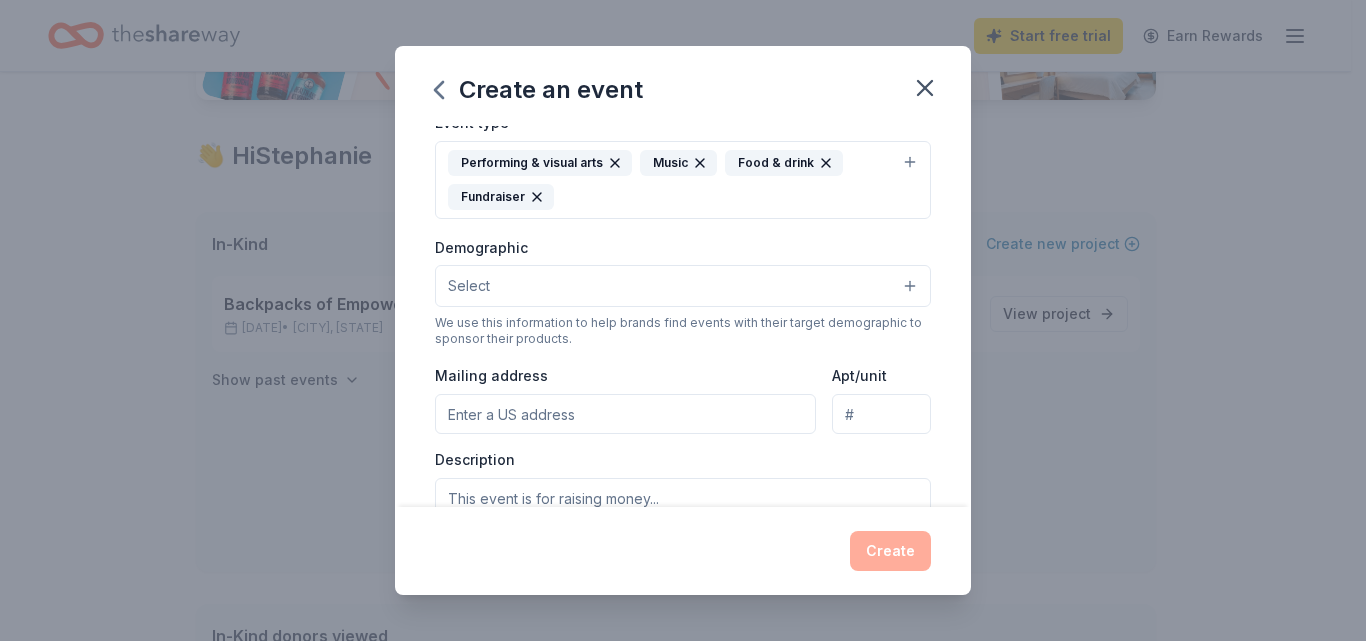 click on "Select" at bounding box center [683, 286] 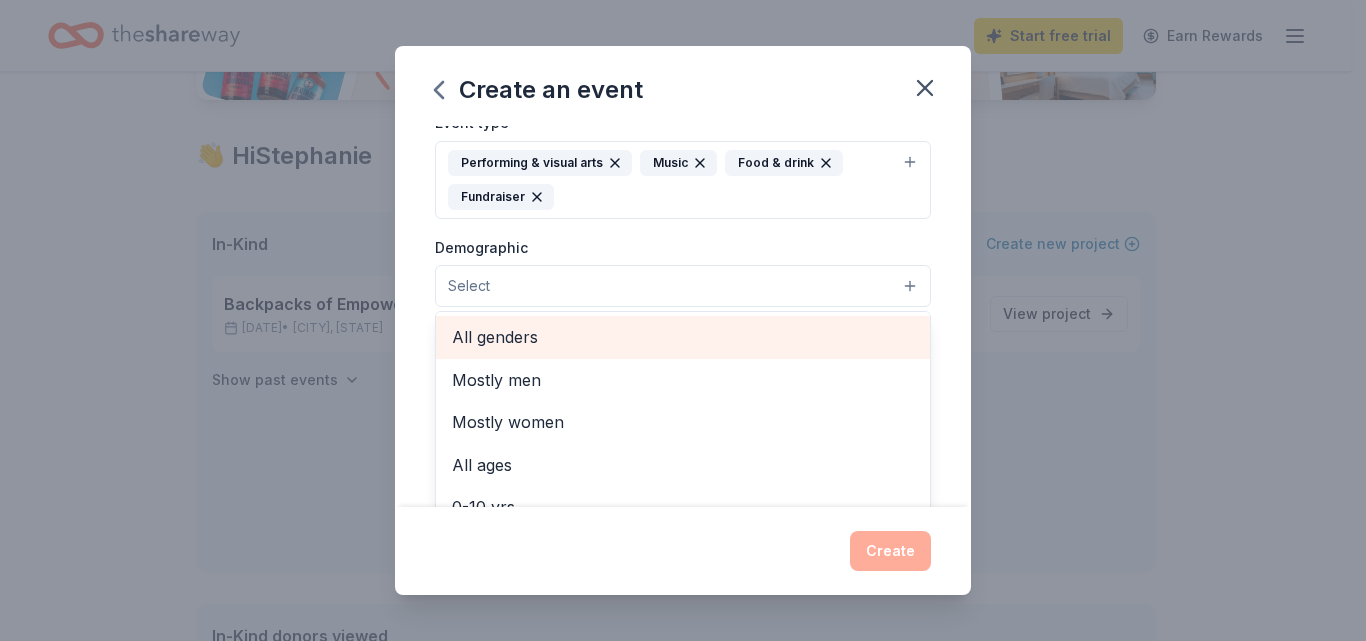 click on "All genders" at bounding box center [683, 337] 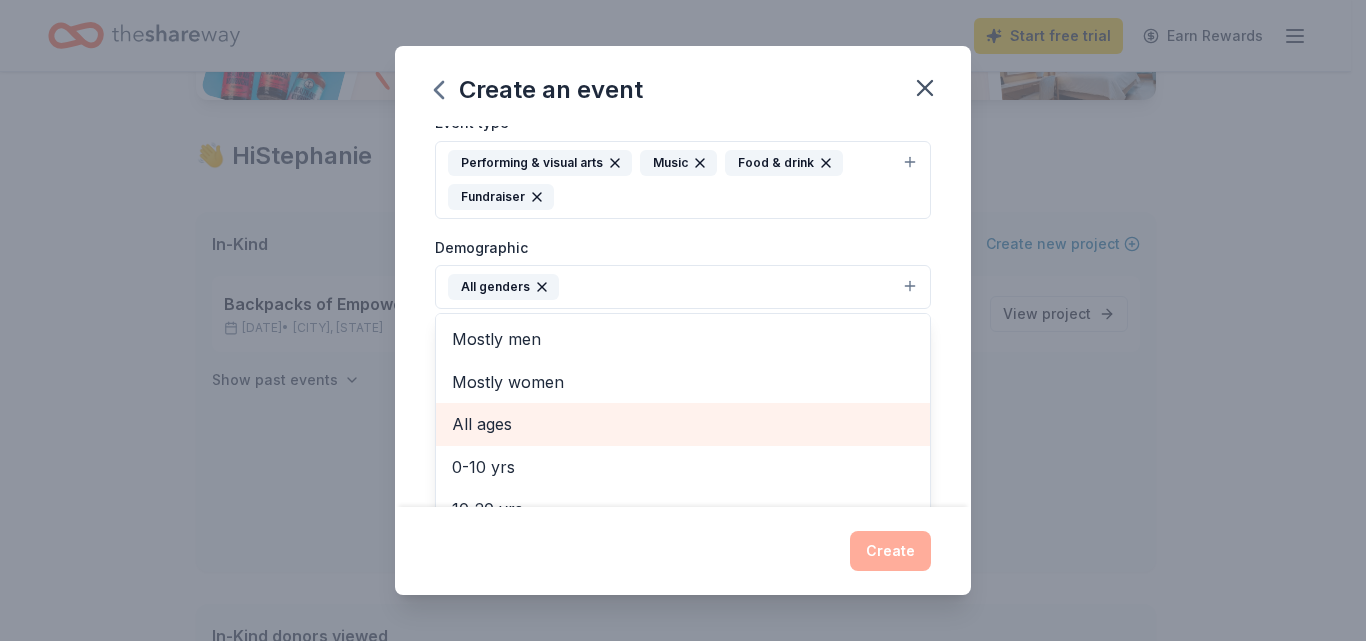 click on "All ages" at bounding box center [683, 424] 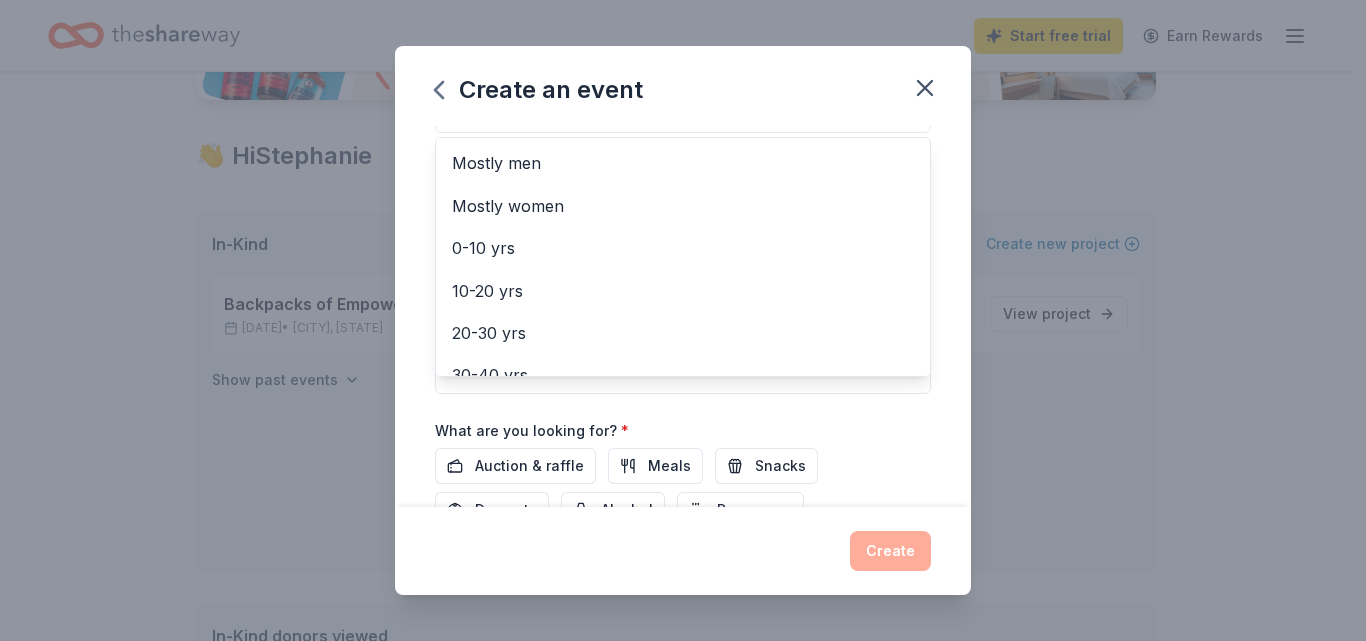 scroll, scrollTop: 461, scrollLeft: 0, axis: vertical 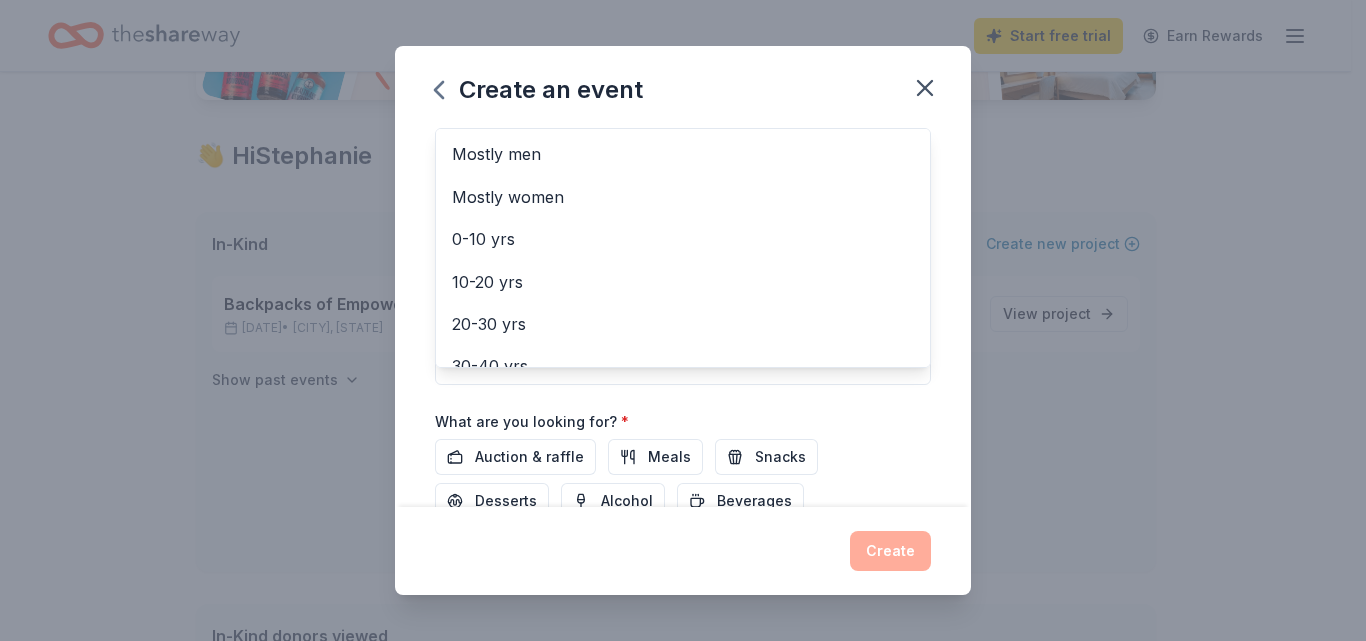 click on "Event name * Latin Heritage Celebration – Honoring Culture & Community 57 /100 Event website www.nawlageispowerinc.com Attendance * 200 Date * [DATE] ZIP code * [ZIP] Event type * Performing & visual arts Music Food & drink Fundraiser Demographic All genders All ages Mostly men Mostly women 0-10 yrs 10-20 yrs 20-30 yrs 30-40 yrs 40-50 yrs 50-60 yrs 60-70 yrs 70-80 yrs 80+ yrs We use this information to help brands find events with their target demographic to sponsor their products. Mailing address Apt/unit Description What are you looking for? * Auction & raffle Meals Snacks Desserts Alcohol Beverages Send me reminders Email me reminders of donor application deadlines Recurring event" at bounding box center (683, 316) 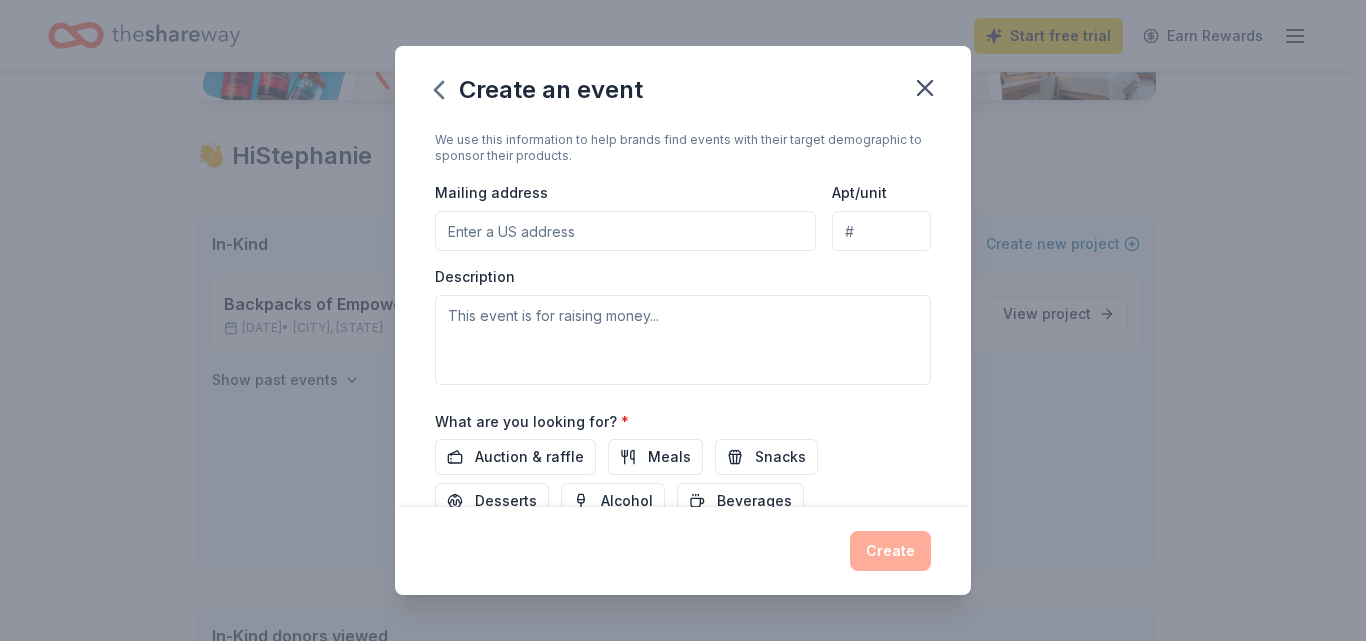 scroll, scrollTop: 247, scrollLeft: 0, axis: vertical 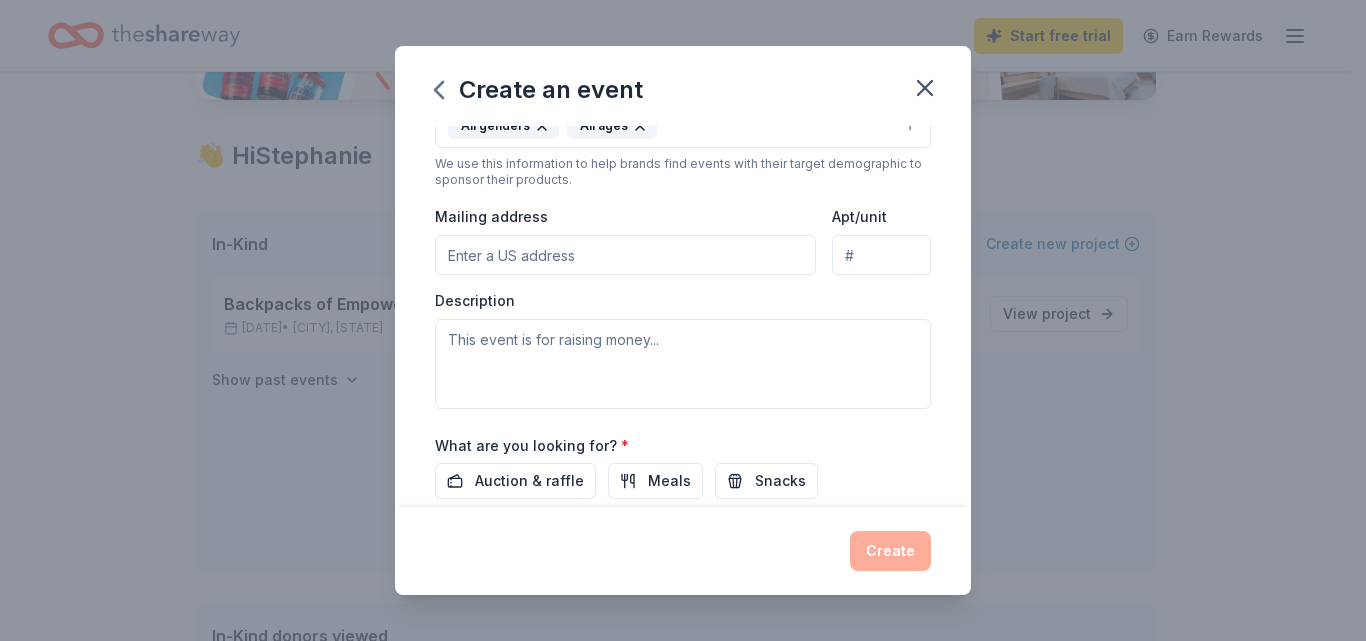 click on "Mailing address" at bounding box center [625, 255] 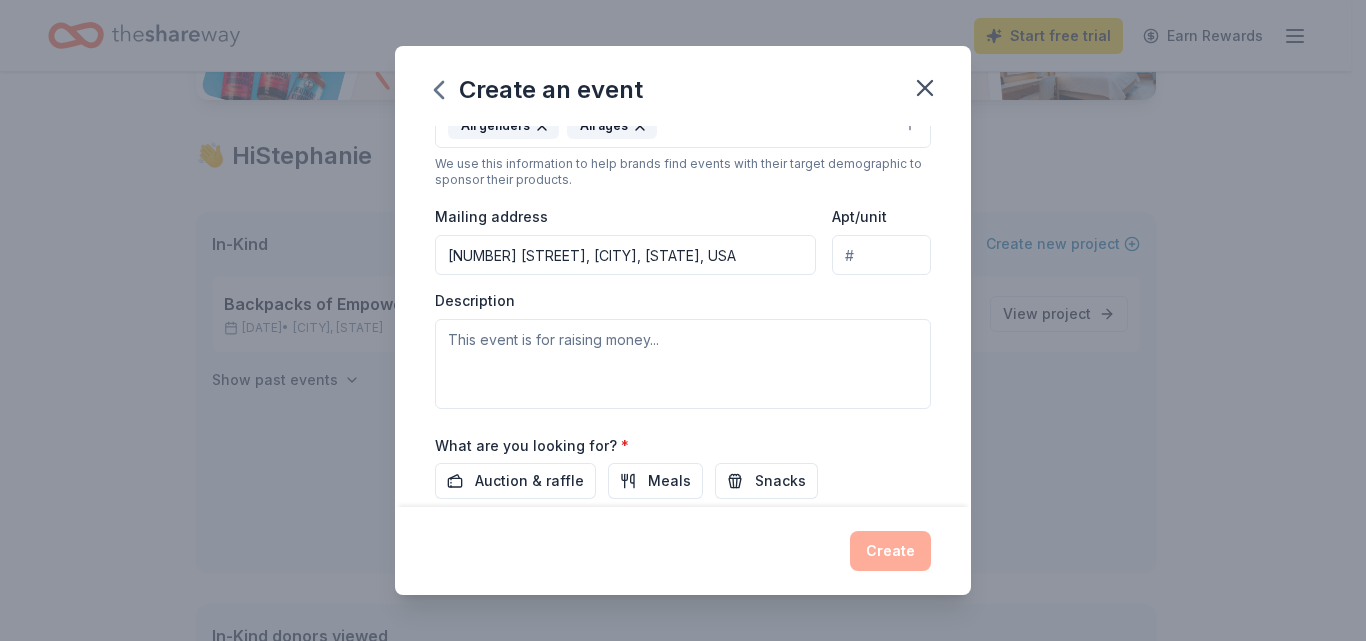 type on "[NUMBER] [STREET], [CITY], [STATE], [ZIP]" 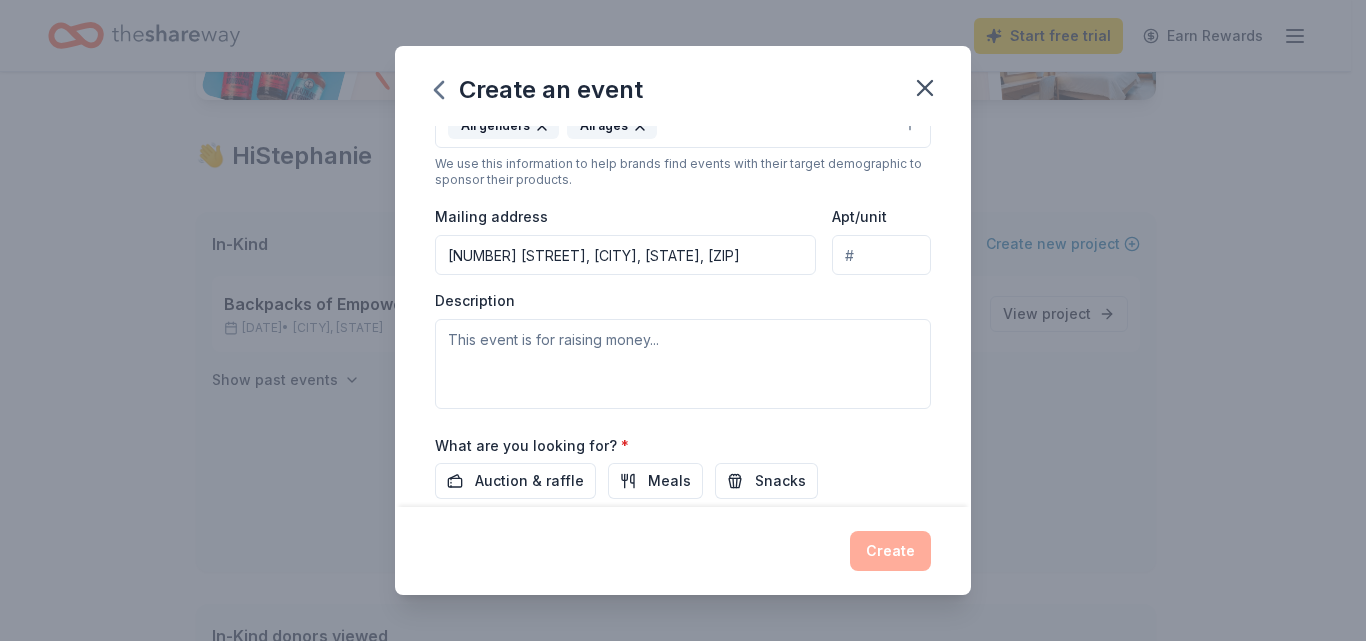 click on "Apt/unit" at bounding box center (881, 255) 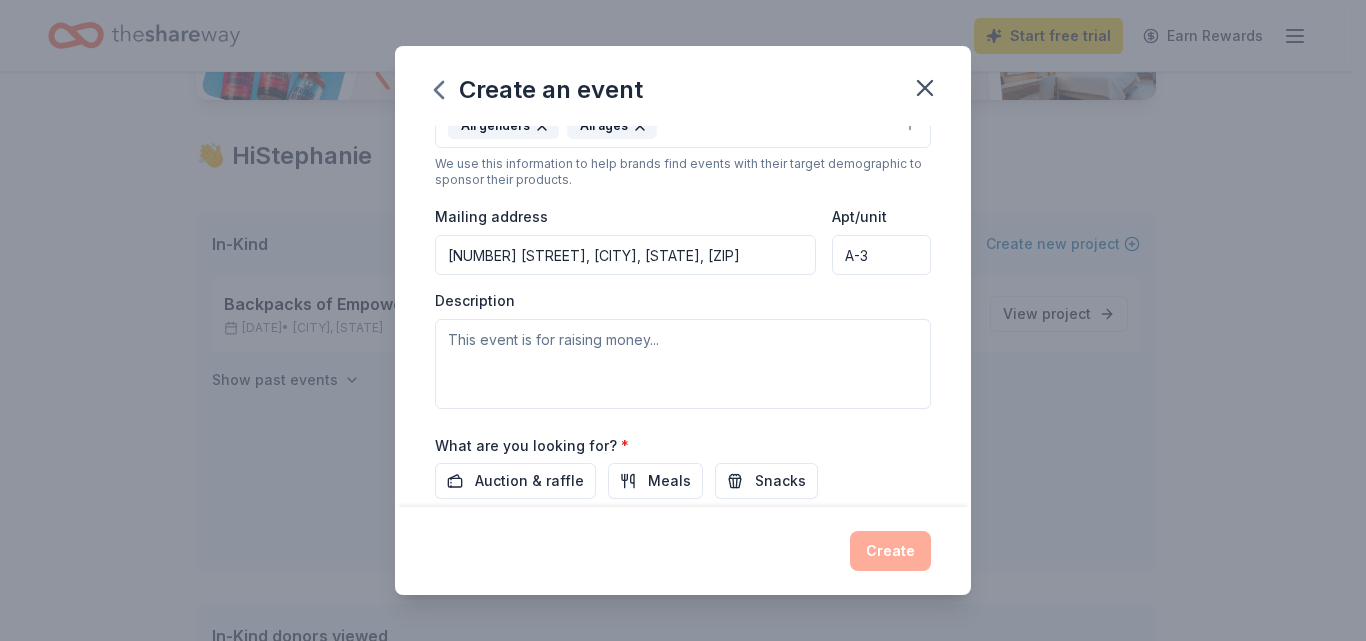 type on "A-3" 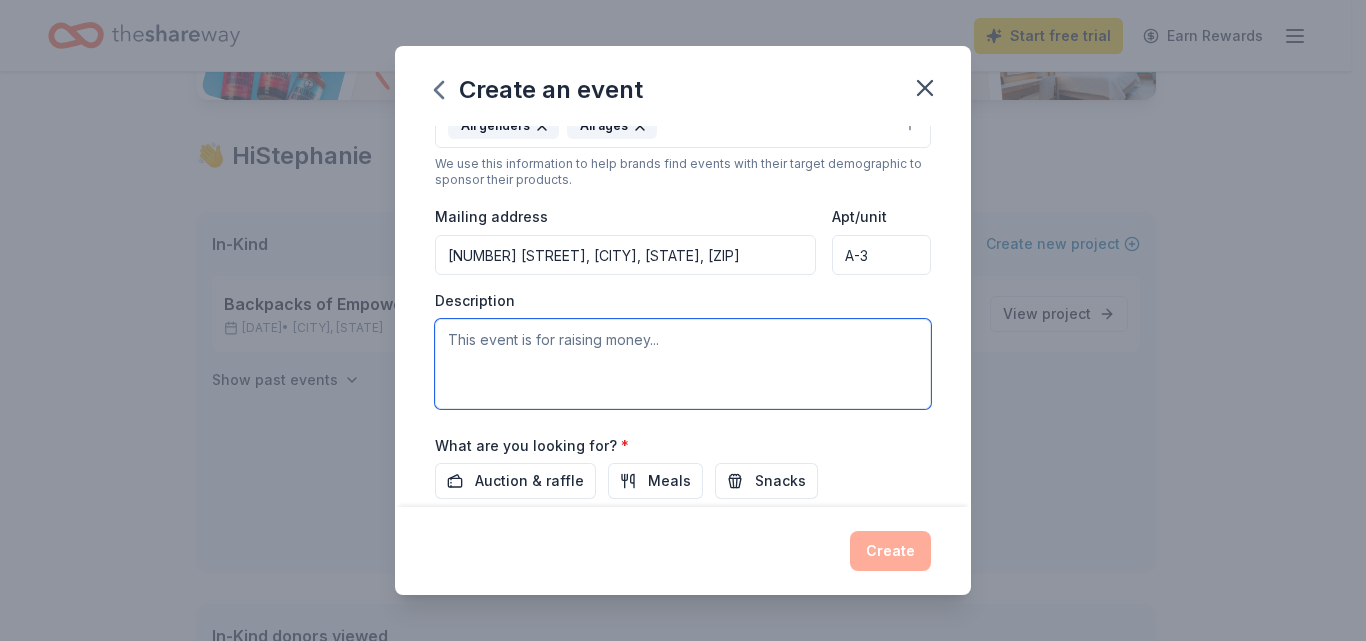 click at bounding box center (683, 364) 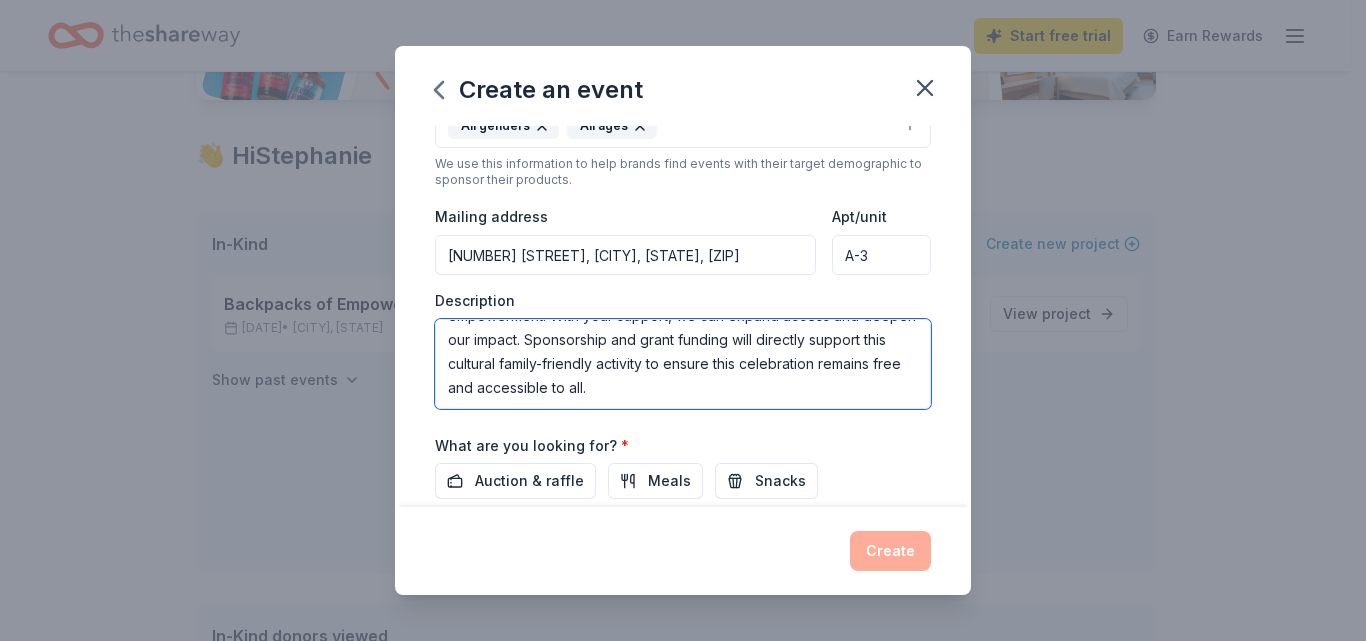 scroll, scrollTop: 120, scrollLeft: 0, axis: vertical 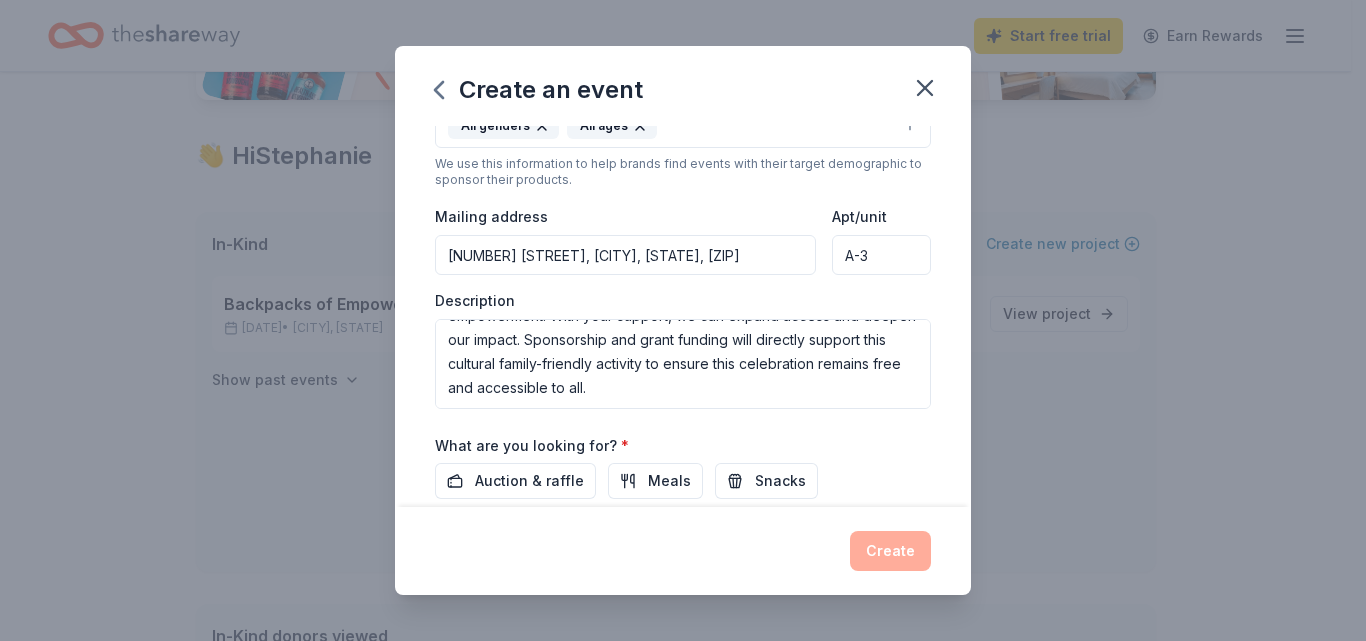 drag, startPoint x: 978, startPoint y: 363, endPoint x: 972, endPoint y: 374, distance: 12.529964 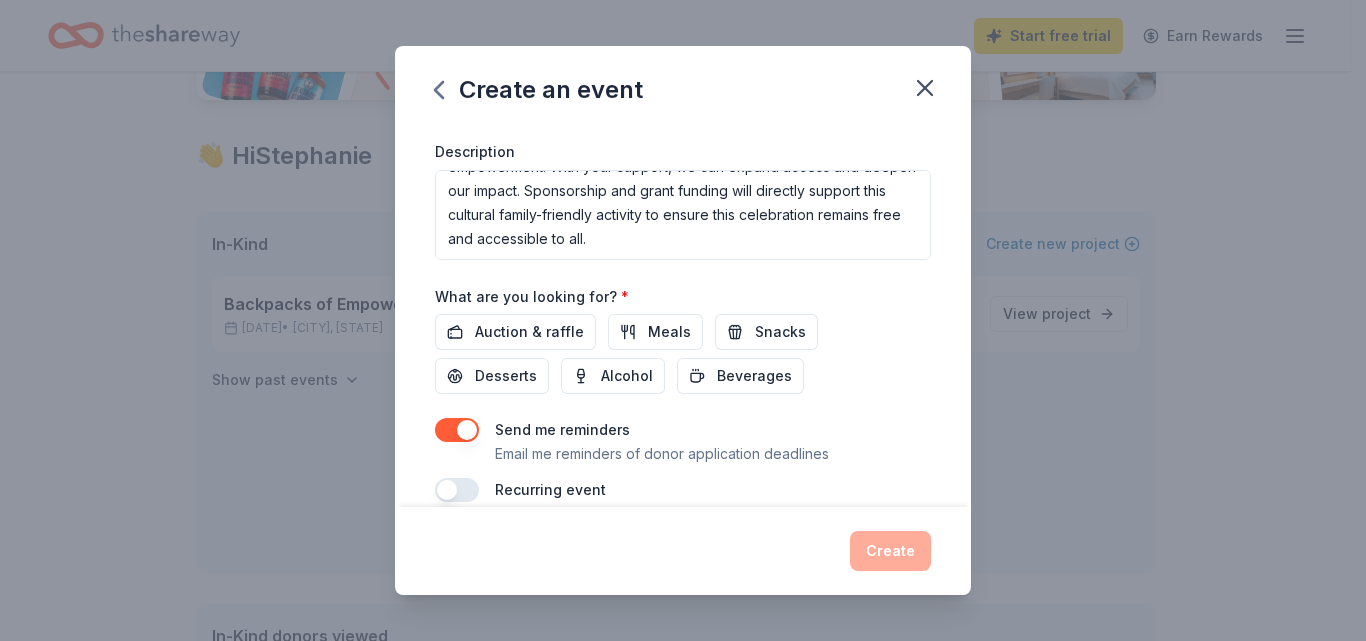 scroll, scrollTop: 613, scrollLeft: 0, axis: vertical 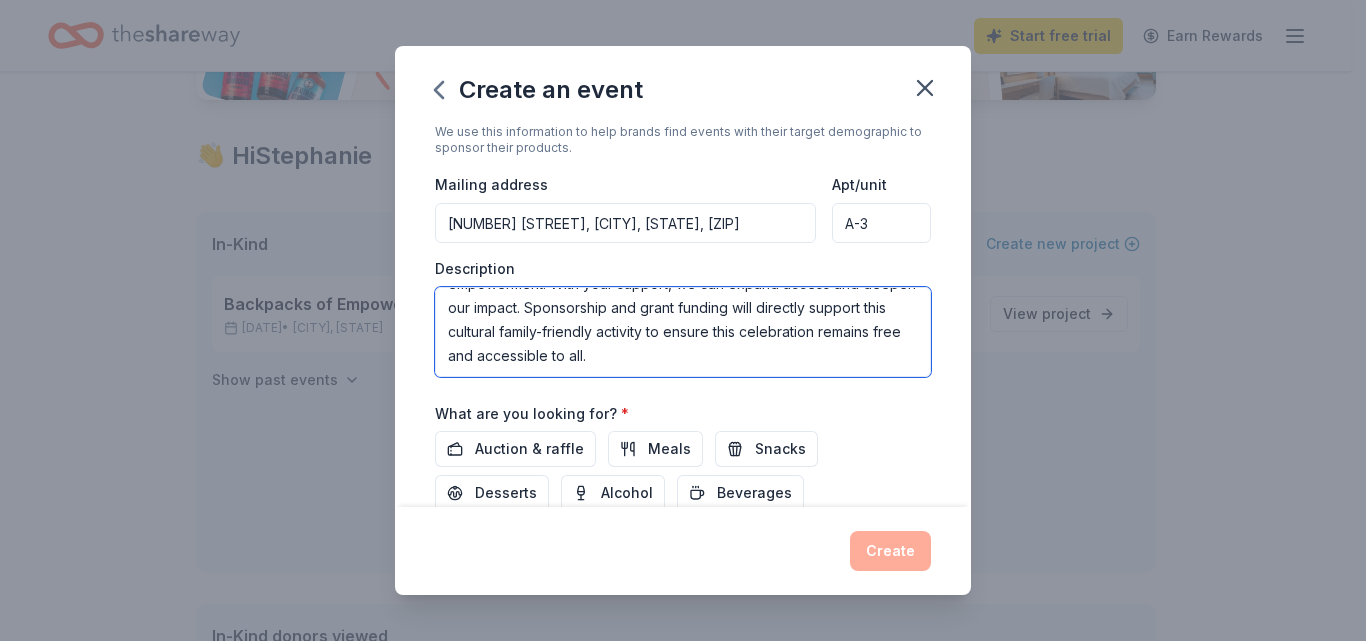 click on "Our nonprofit proudly presents our Latin Heritage Celebration, a vibrant, community-driven event that honors the rich cultural contributions of Latinx communities. This event is more than a festival; it’s a platform for cultural pride, youth engagement, and community empowerment. With your support, we can expand access and deepen our impact. Sponsorship and grant funding will directly support this cultural family-friendly activity to ensure this celebration remains free and accessible to all." at bounding box center [683, 332] 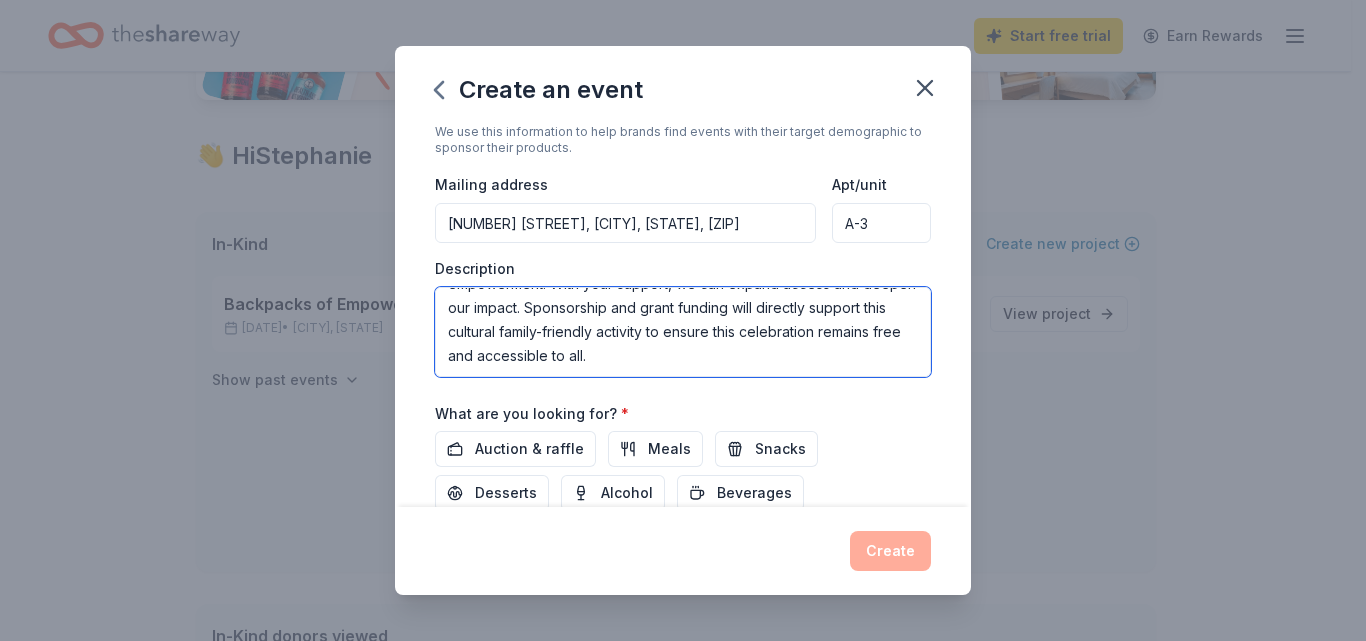 scroll, scrollTop: 156, scrollLeft: 0, axis: vertical 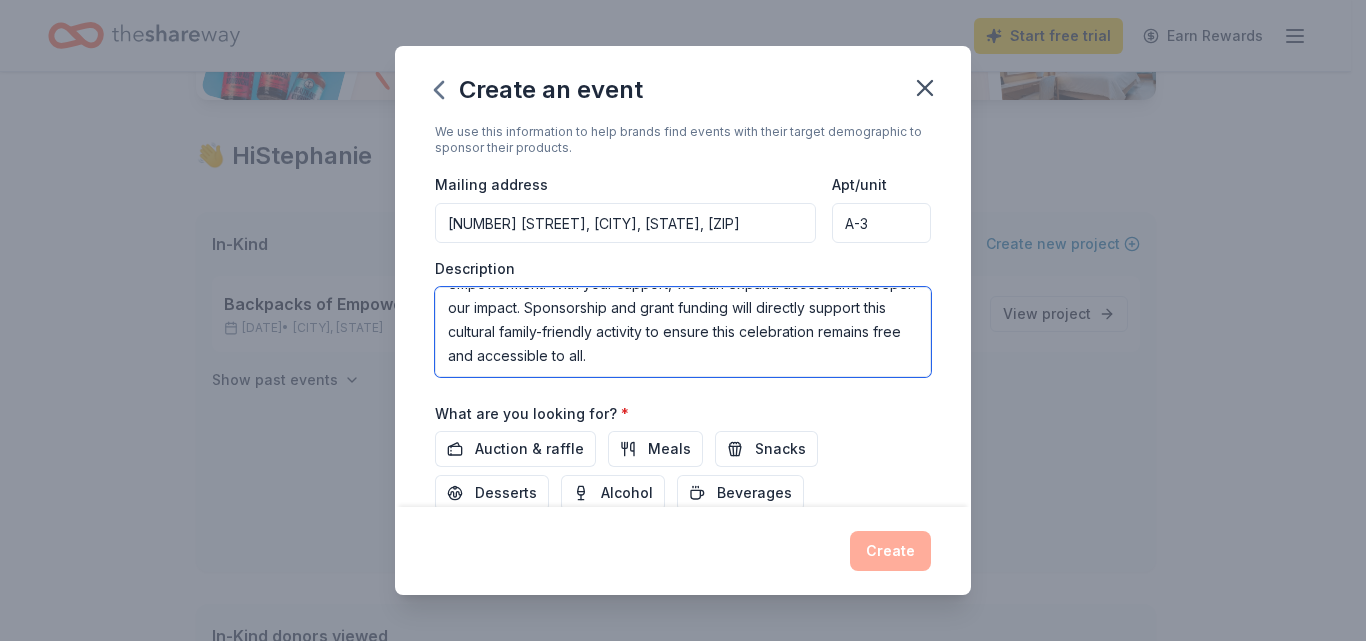 paste on "Hosted by our nonprofit, this dynamic celebration to be hosted in [CITY], [STATE] will feature live performances from local and international Latin artists, traditional and contemporary dance, food vendors, youth activities, and cultural exhibitions. Designed to be both educational and entertaining, the event fosters cultural pride, supports local creatives, and creates a welcoming space for families of all backgrounds." 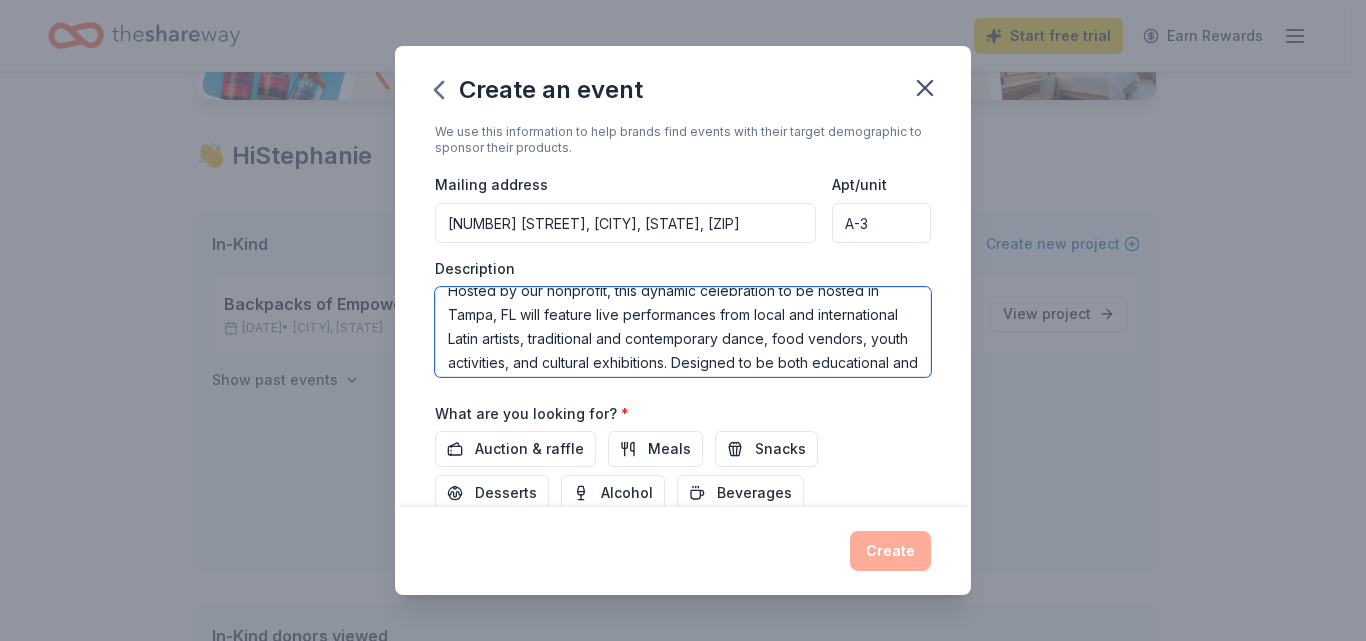 scroll, scrollTop: 336, scrollLeft: 0, axis: vertical 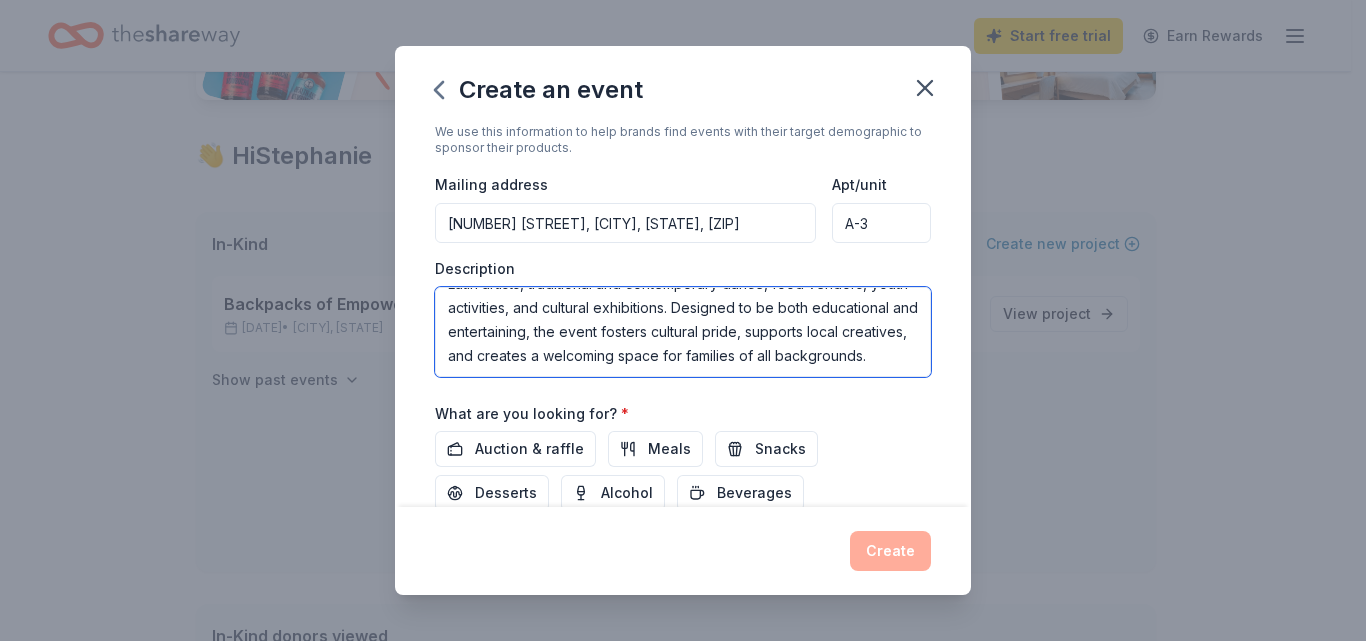click on "Our nonprofit proudly presents our Latin Heritage Celebration, a vibrant, community-driven event that honors the rich cultural contributions of Latinx communities. This event is more than a festival; it’s a platform for cultural pride, youth engagement, and community empowerment. With your support, we can expand access and deepen our impact. Sponsorship and grant funding will directly support this cultural family-friendly activity to ensure this celebration remains free and accessible to all.
Hosted by our nonprofit, this dynamic celebration to be hosted in Tampa, FL will feature live performances from local and international Latin artists, traditional and contemporary dance, food vendors, youth activities, and cultural exhibitions. Designed to be both educational and entertaining, the event fosters cultural pride, supports local creatives, and creates a welcoming space for families of all backgrounds." at bounding box center [683, 332] 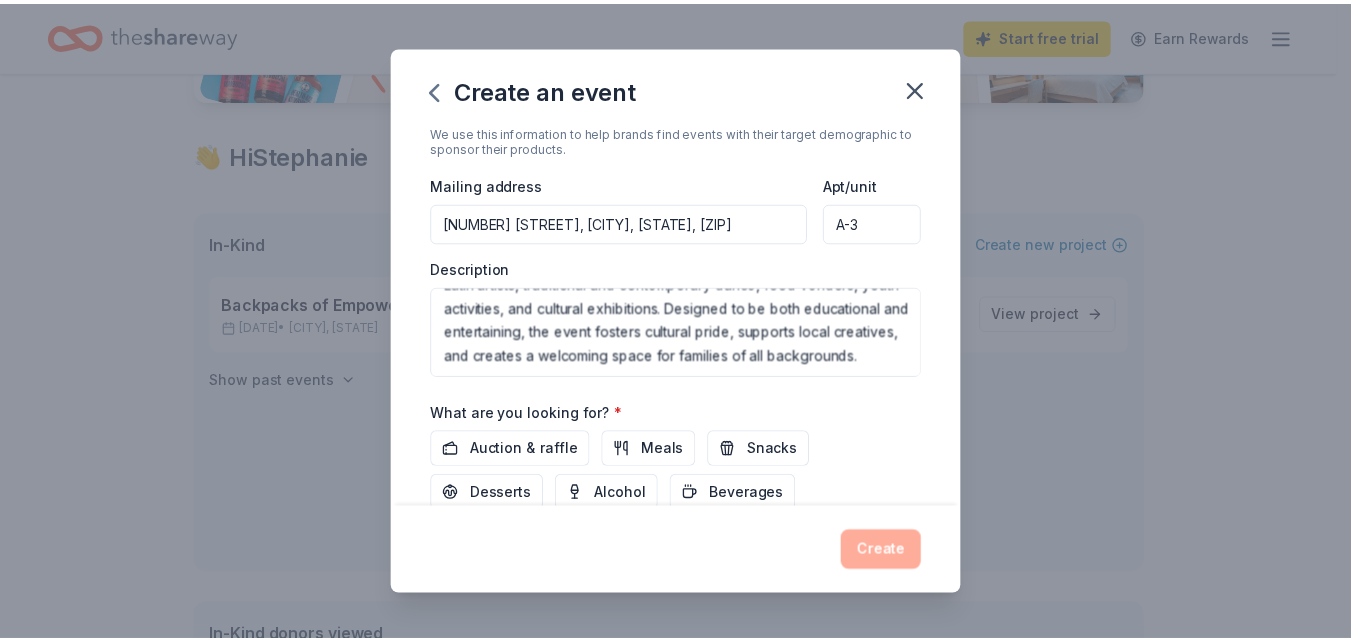 scroll, scrollTop: 613, scrollLeft: 0, axis: vertical 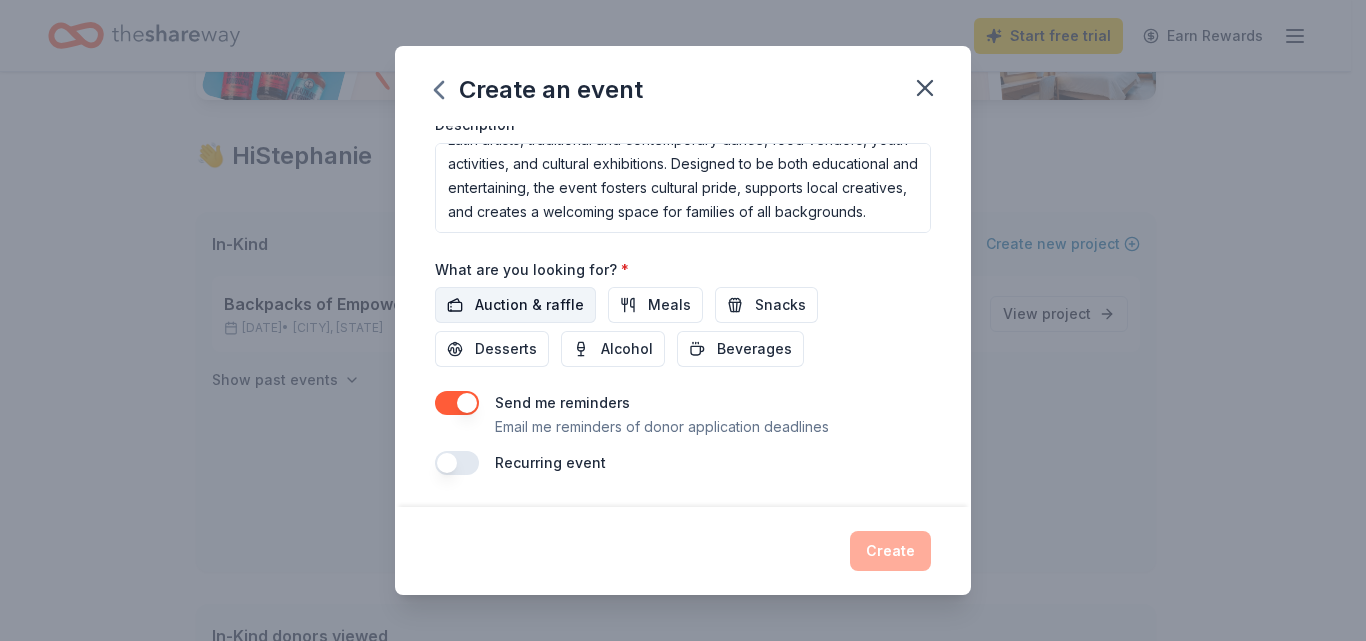 click on "Auction & raffle" at bounding box center (529, 305) 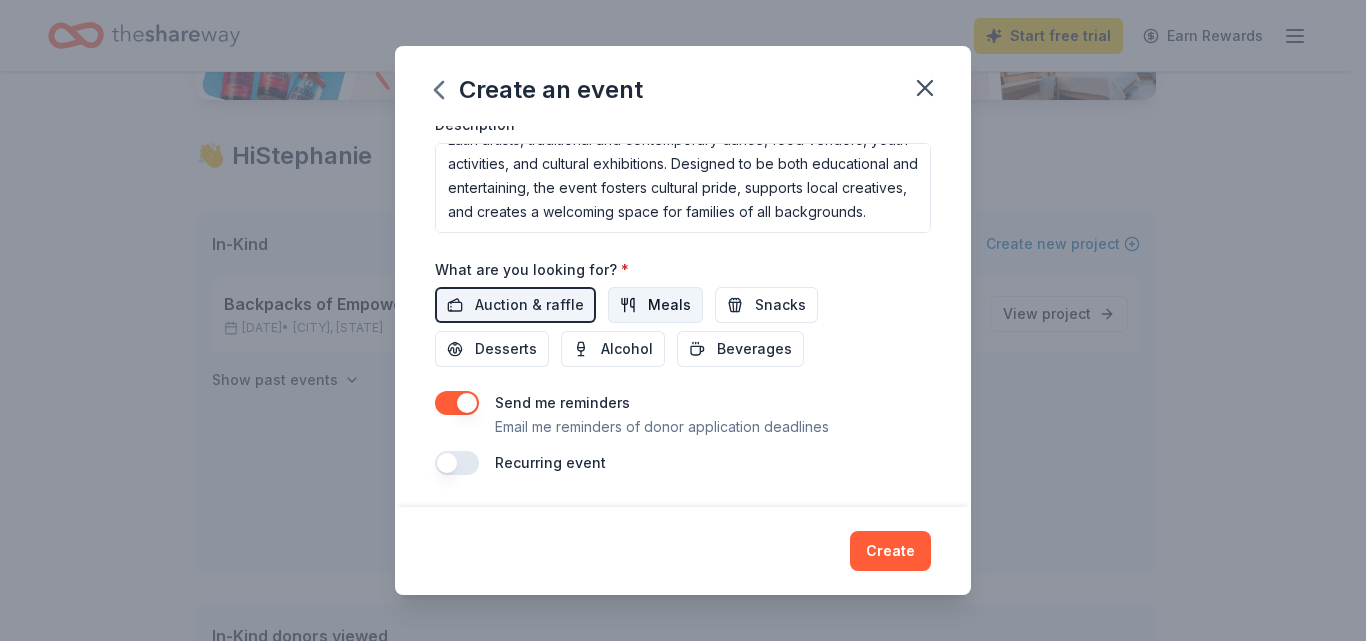 click on "Meals" at bounding box center (669, 305) 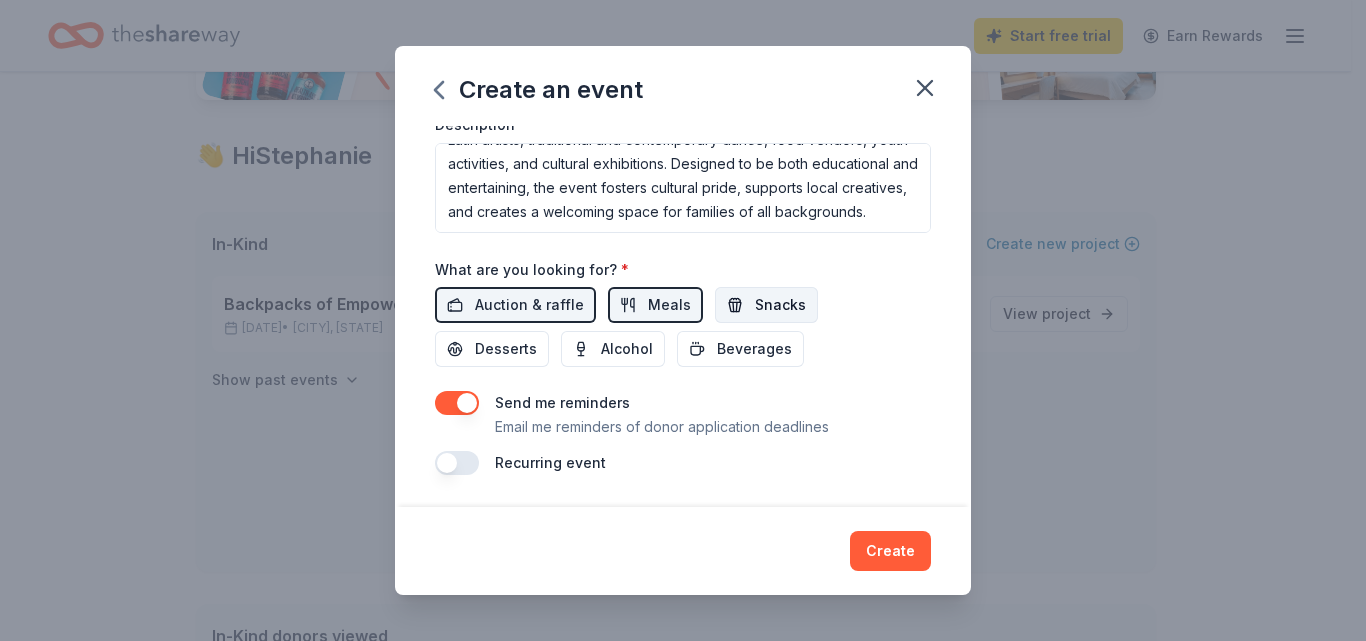 click on "Snacks" at bounding box center [780, 305] 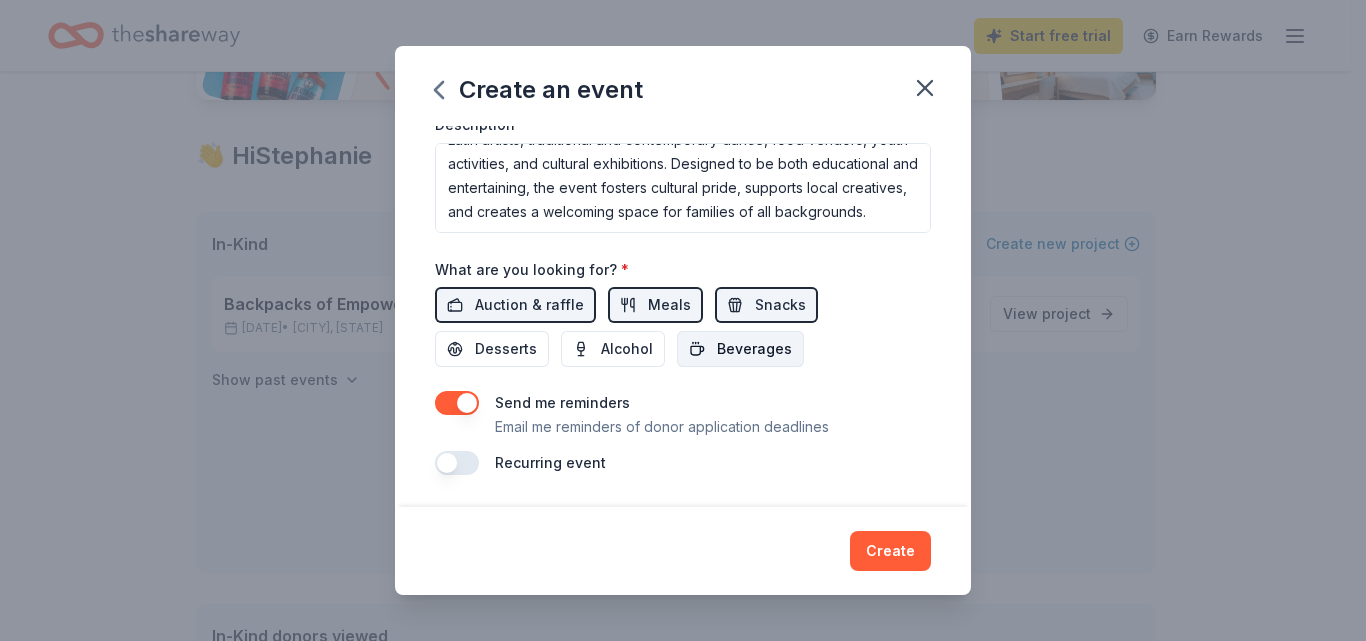 click on "Beverages" at bounding box center [754, 349] 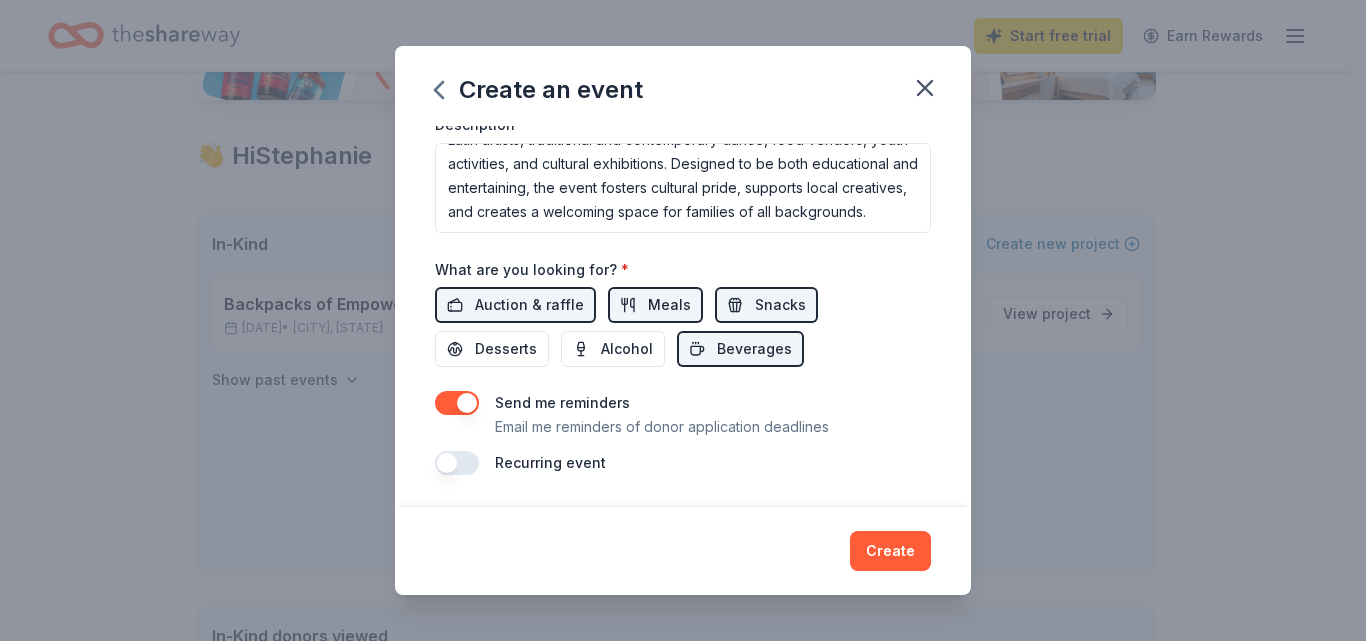 click on "Event name * Latin Heritage Celebration – Honoring Culture & Community 57 /100 Event website www.nawlageispowerinc.com Attendance * 200 Date * [DATE] ZIP code * [ZIP] Event type * Performing & visual arts Music Food & drink Fundraiser Demographic All genders All ages We use this information to help brands find events with their target demographic to sponsor their products. Mailing address [NUMBER] [STREET], [CITY], [STATE], [ZIP] Apt/unit A-3 Description What are you looking for? * Auction & raffle Meals Snacks Desserts Alcohol Beverages Send me reminders Email me reminders of donor application deadlines Recurring event" at bounding box center (683, 316) 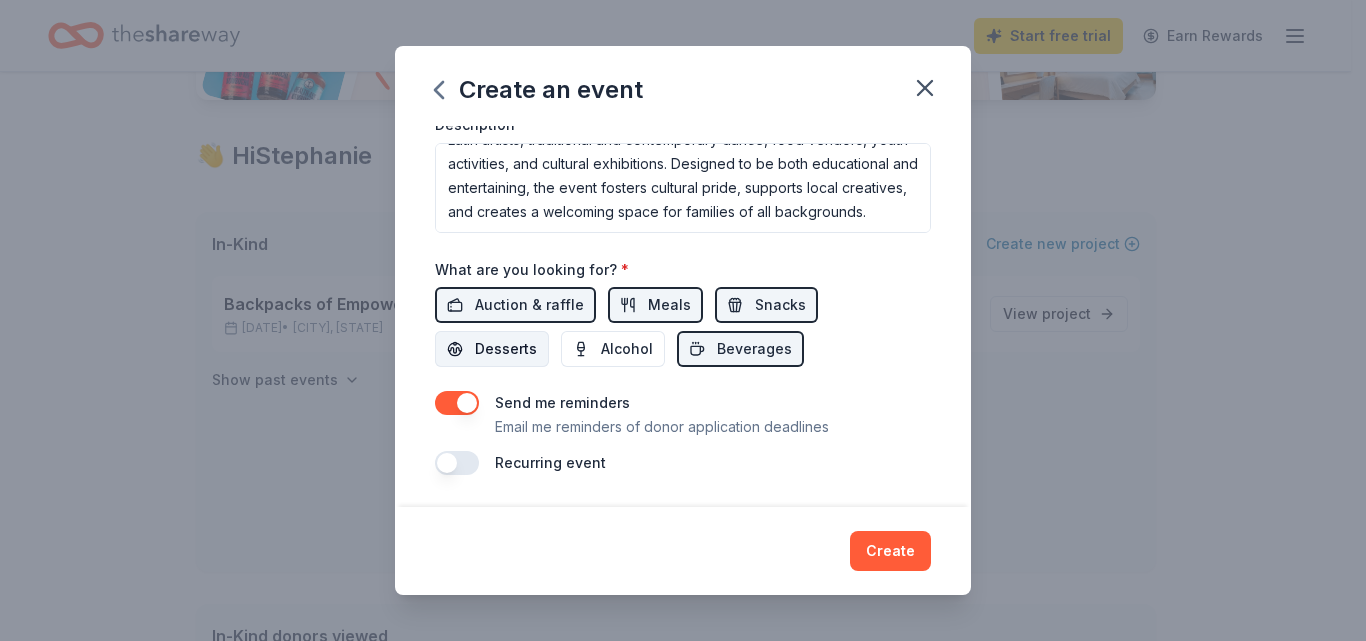 click on "Desserts" at bounding box center [492, 349] 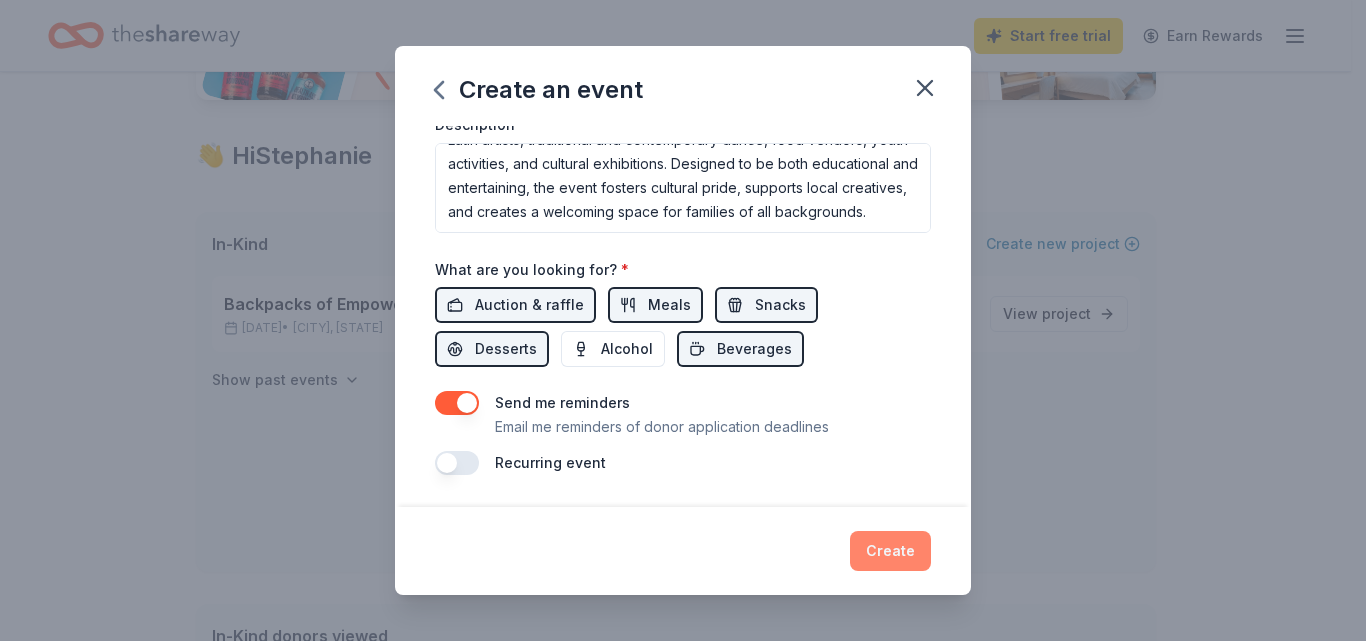 click on "Create" at bounding box center (890, 551) 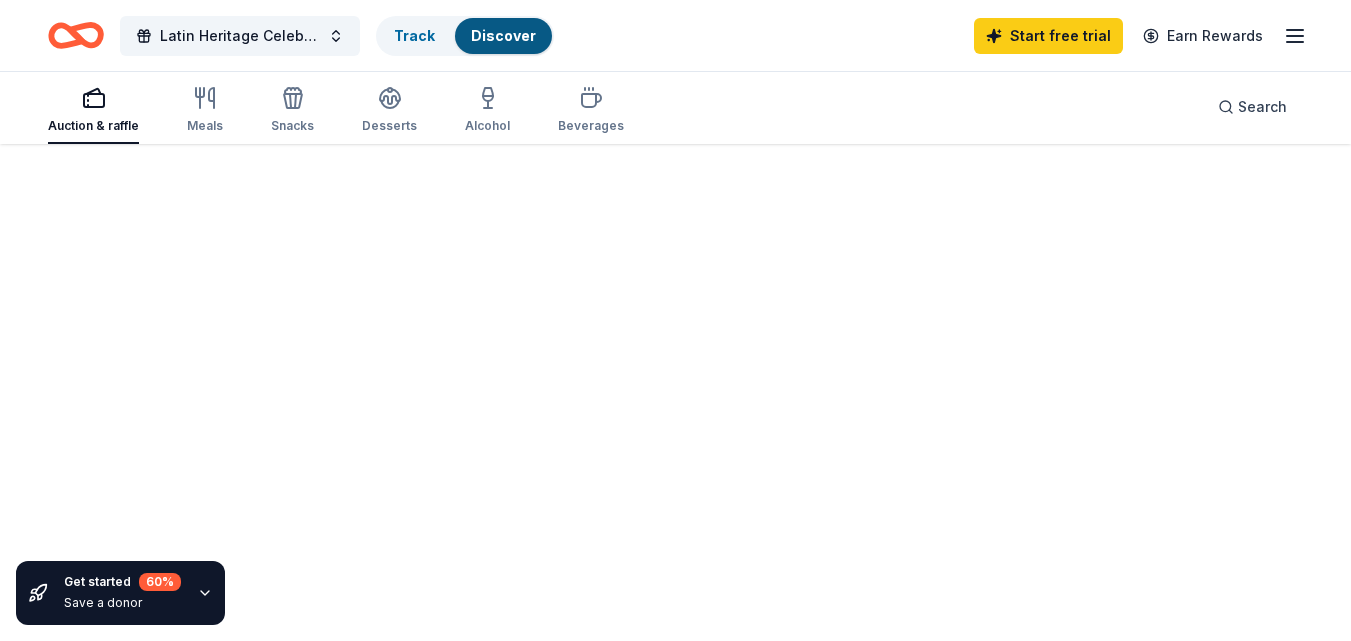 scroll, scrollTop: 0, scrollLeft: 0, axis: both 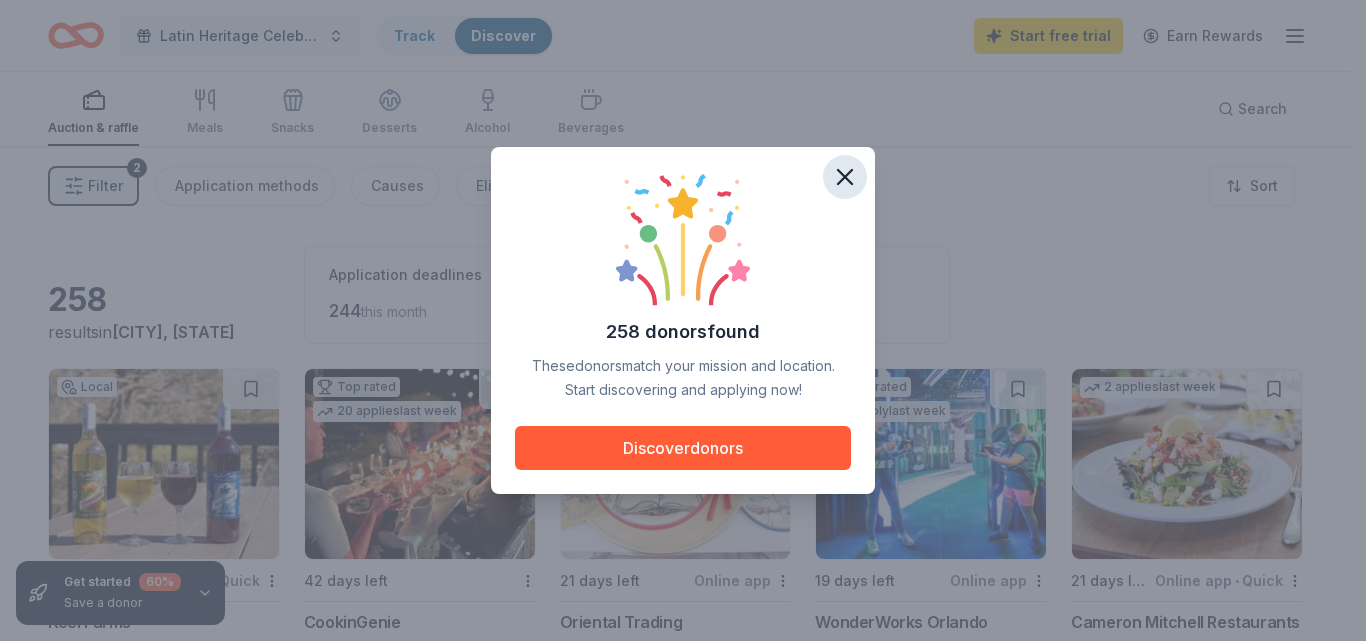 click 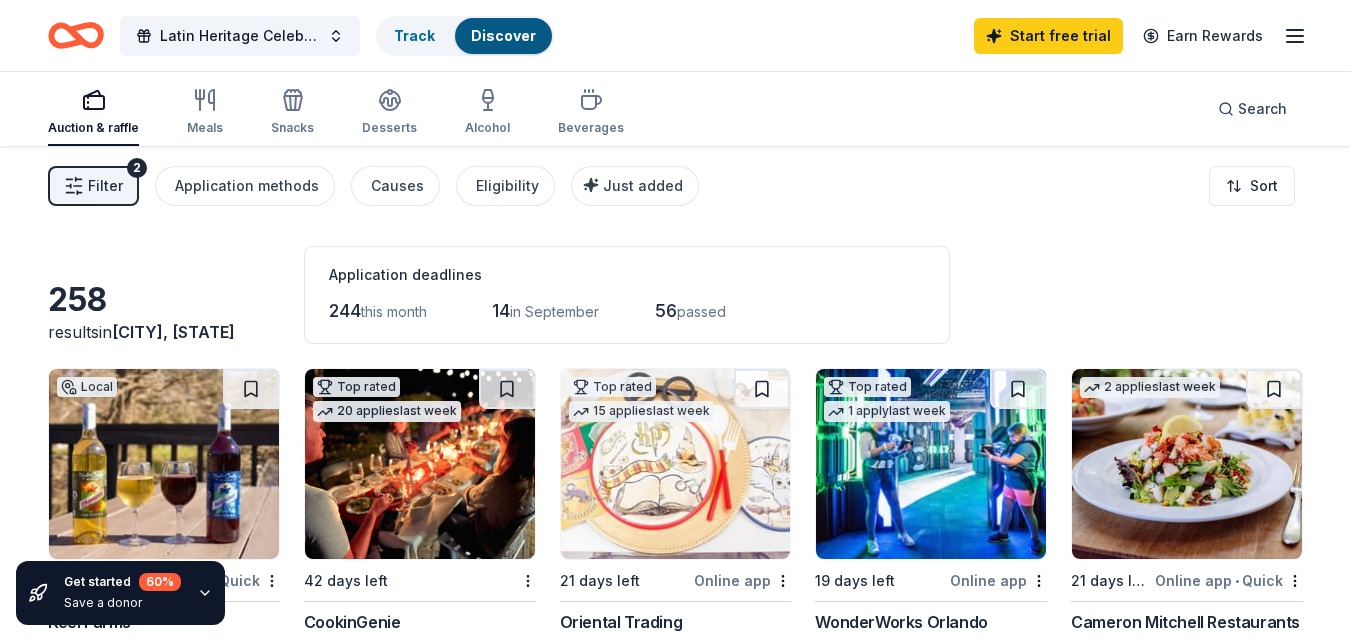 click 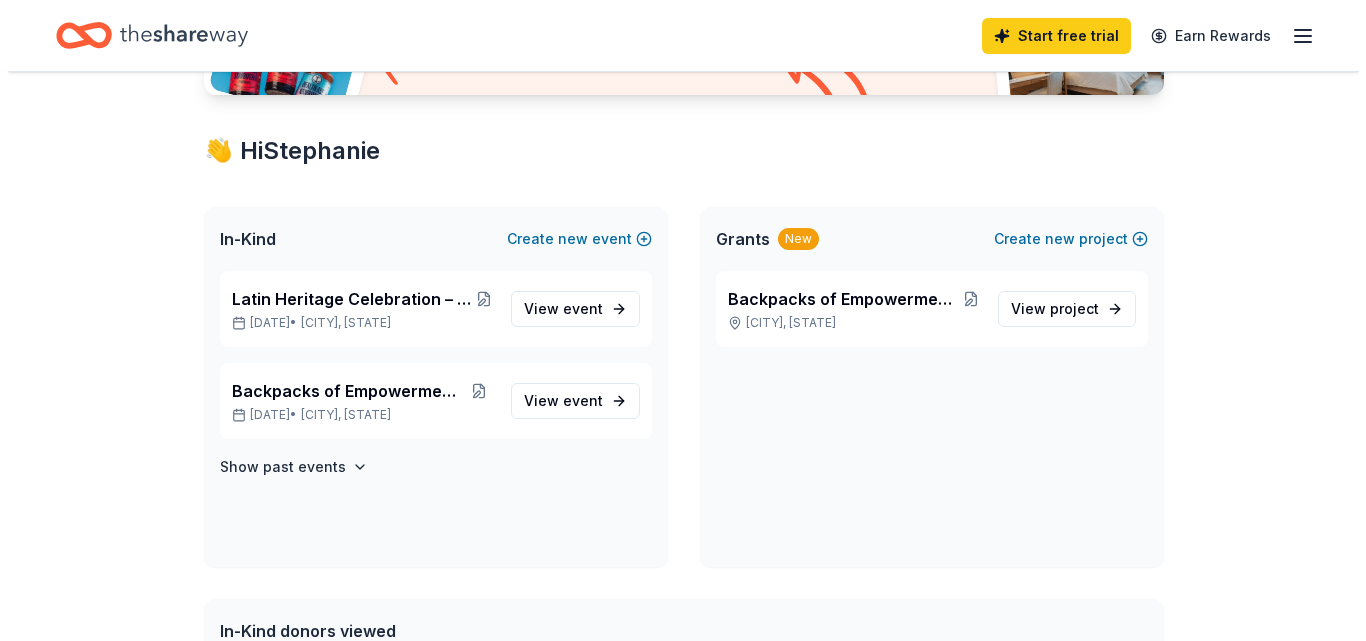 scroll, scrollTop: 340, scrollLeft: 0, axis: vertical 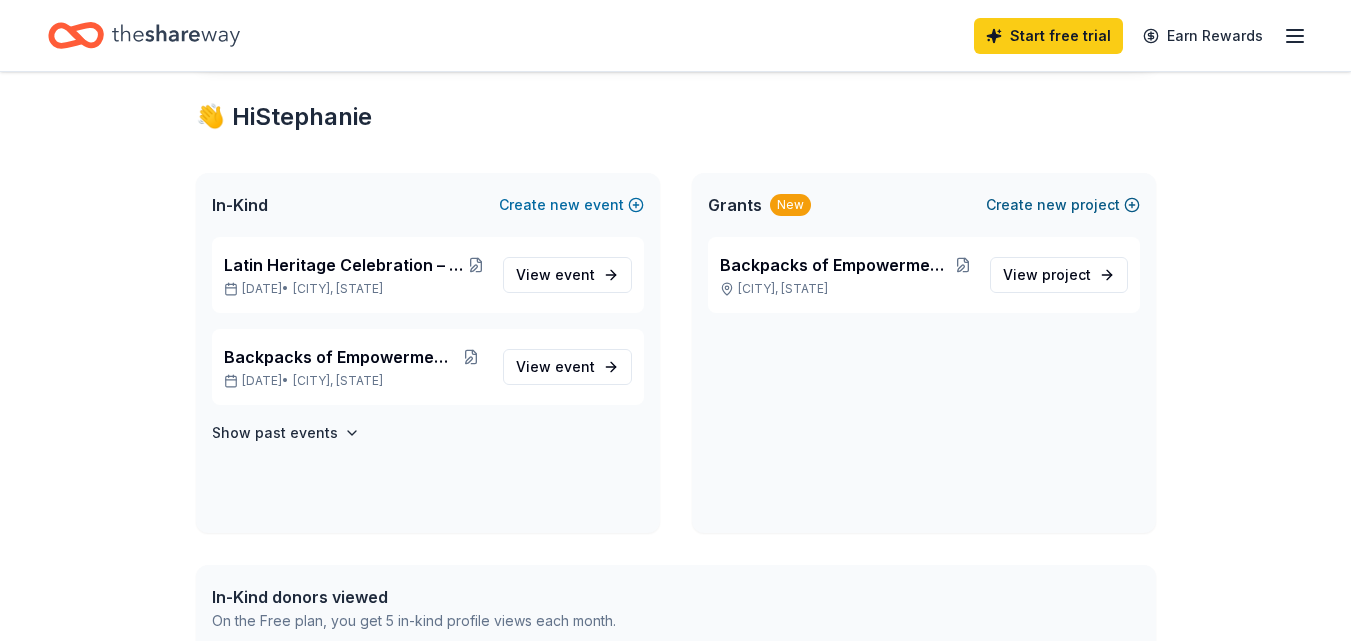 click on "Create  new  project" at bounding box center (1063, 205) 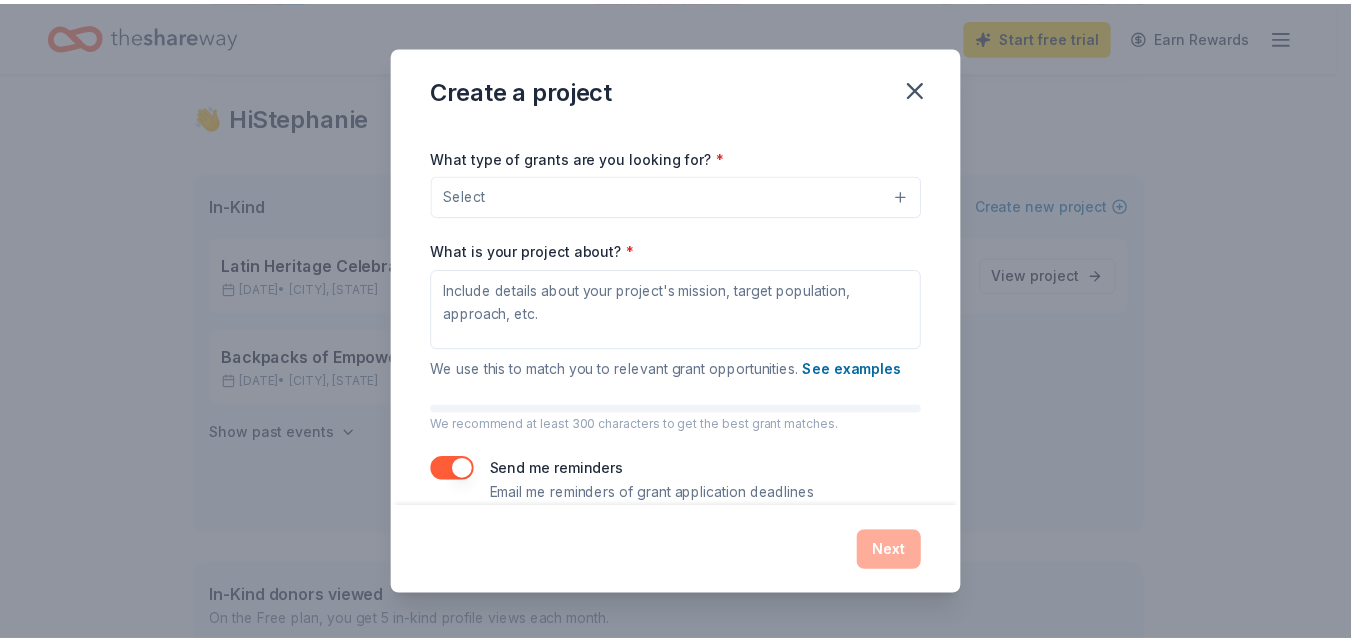 scroll, scrollTop: 201, scrollLeft: 0, axis: vertical 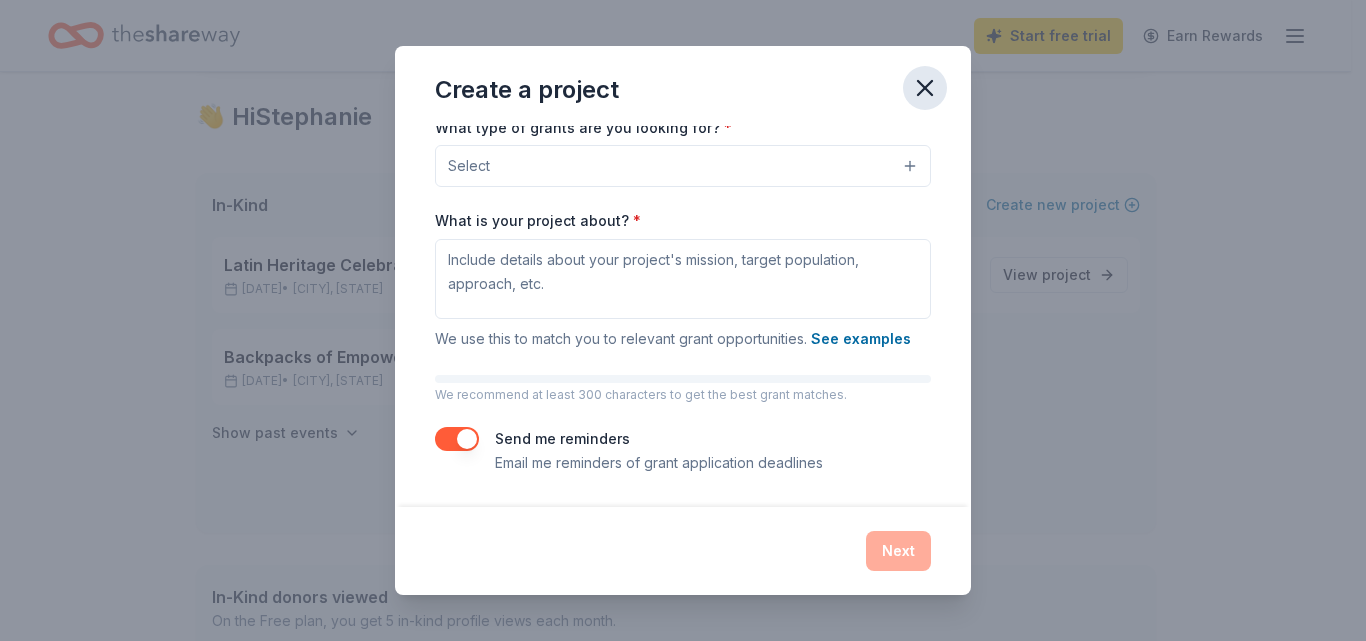 click 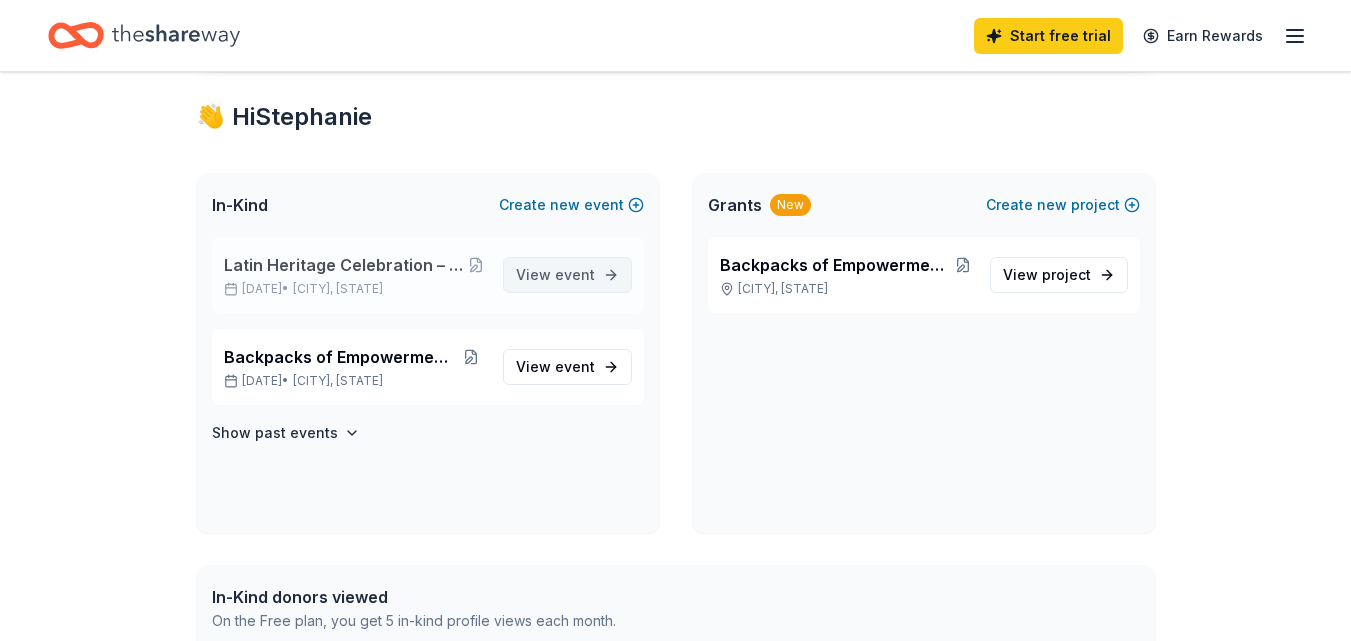 click on "event" at bounding box center (575, 274) 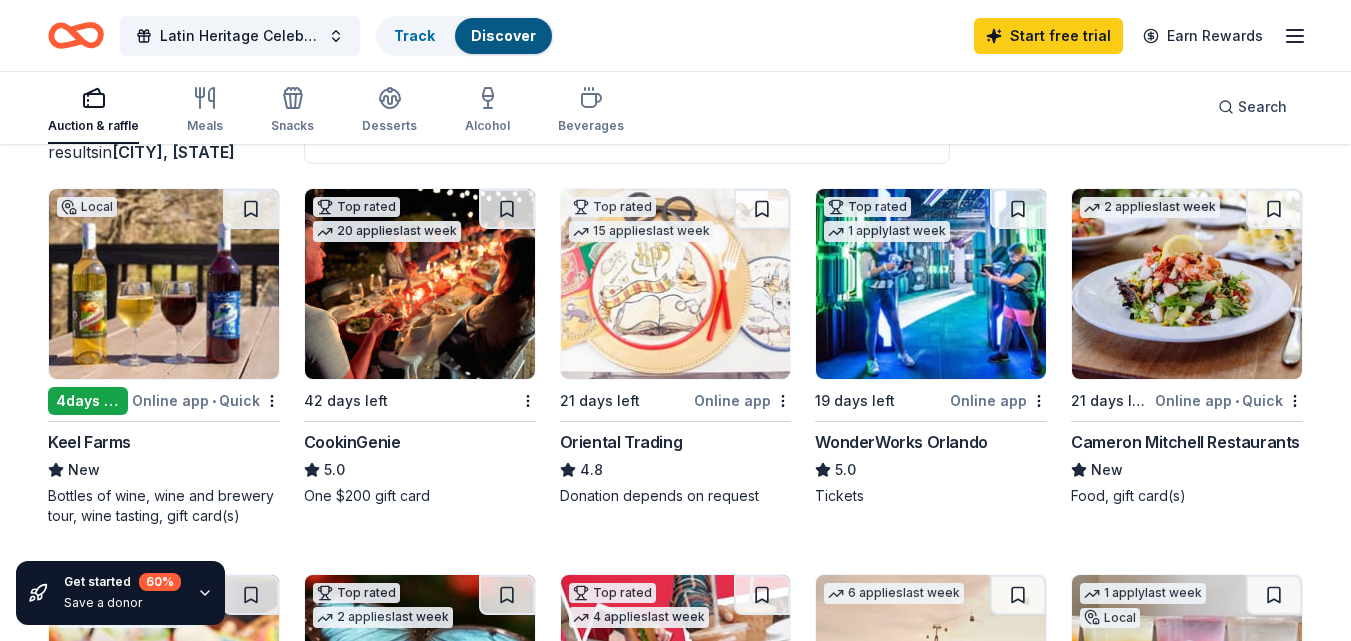 scroll, scrollTop: 0, scrollLeft: 0, axis: both 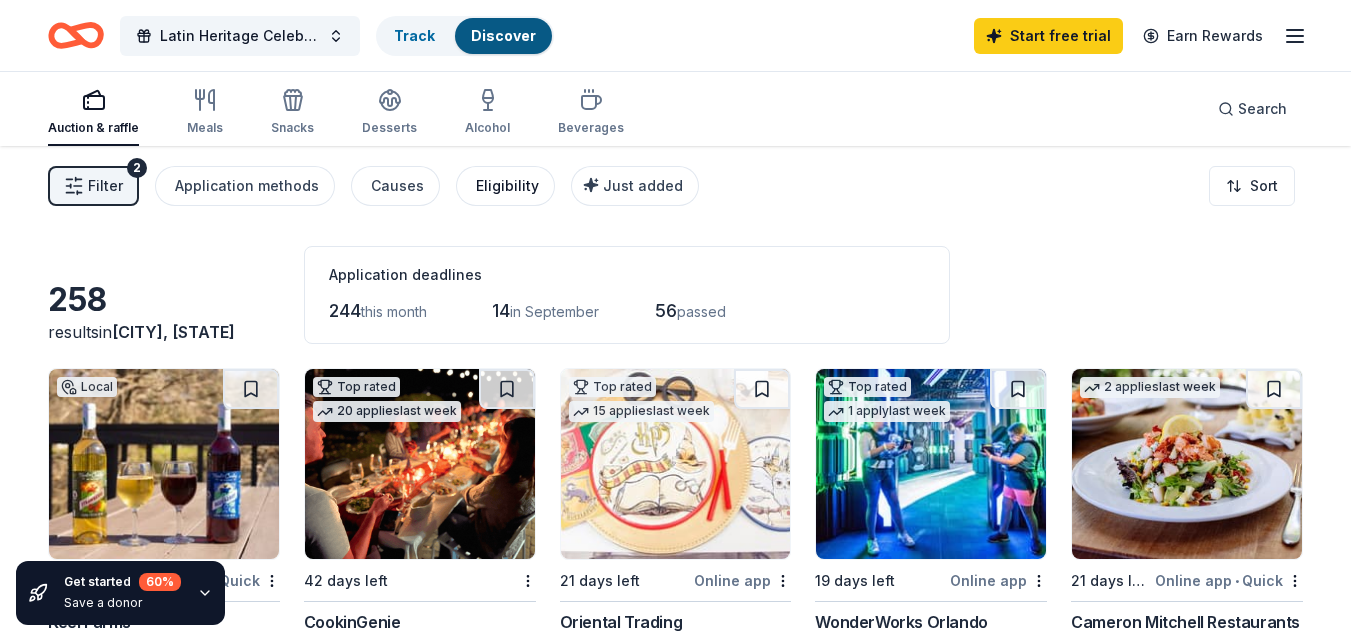 click on "Eligibility" at bounding box center [507, 186] 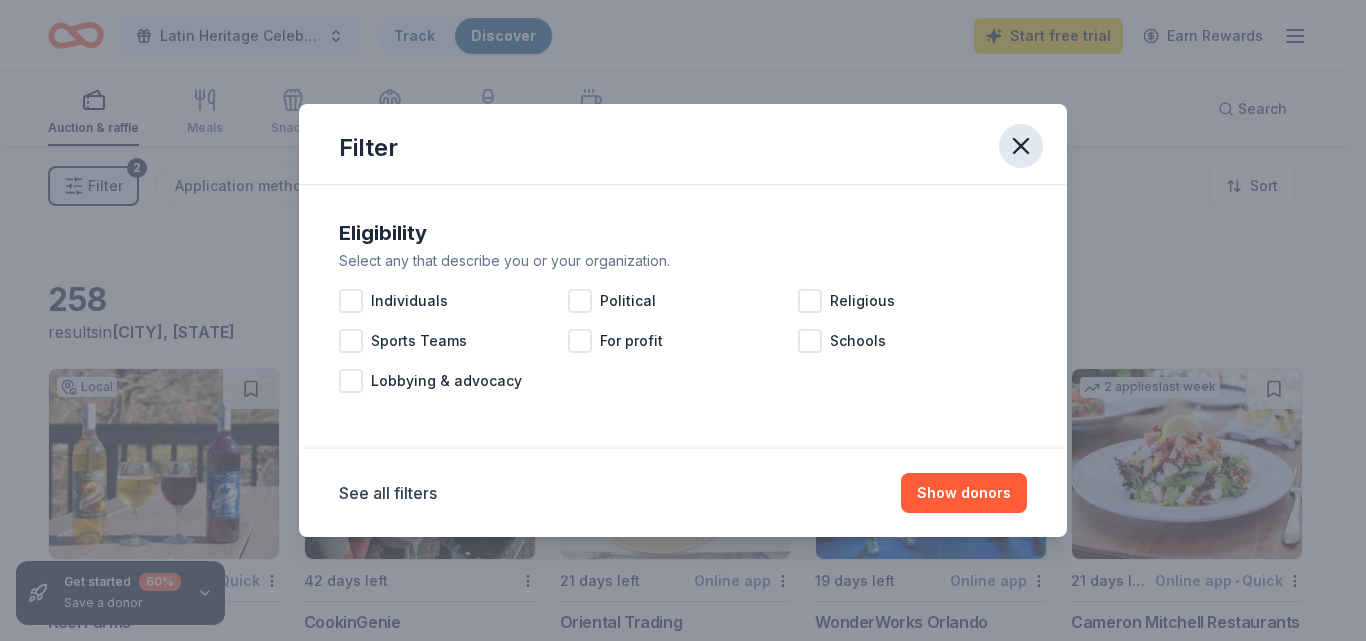 click 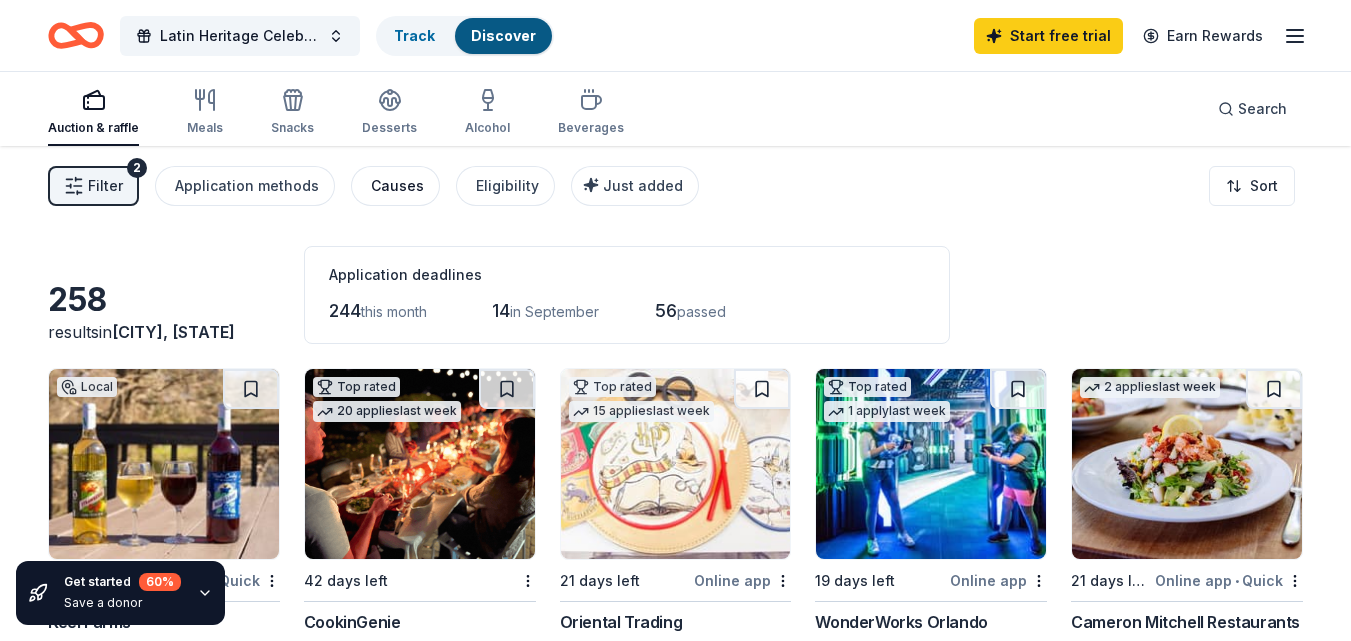 click on "Causes" at bounding box center (397, 186) 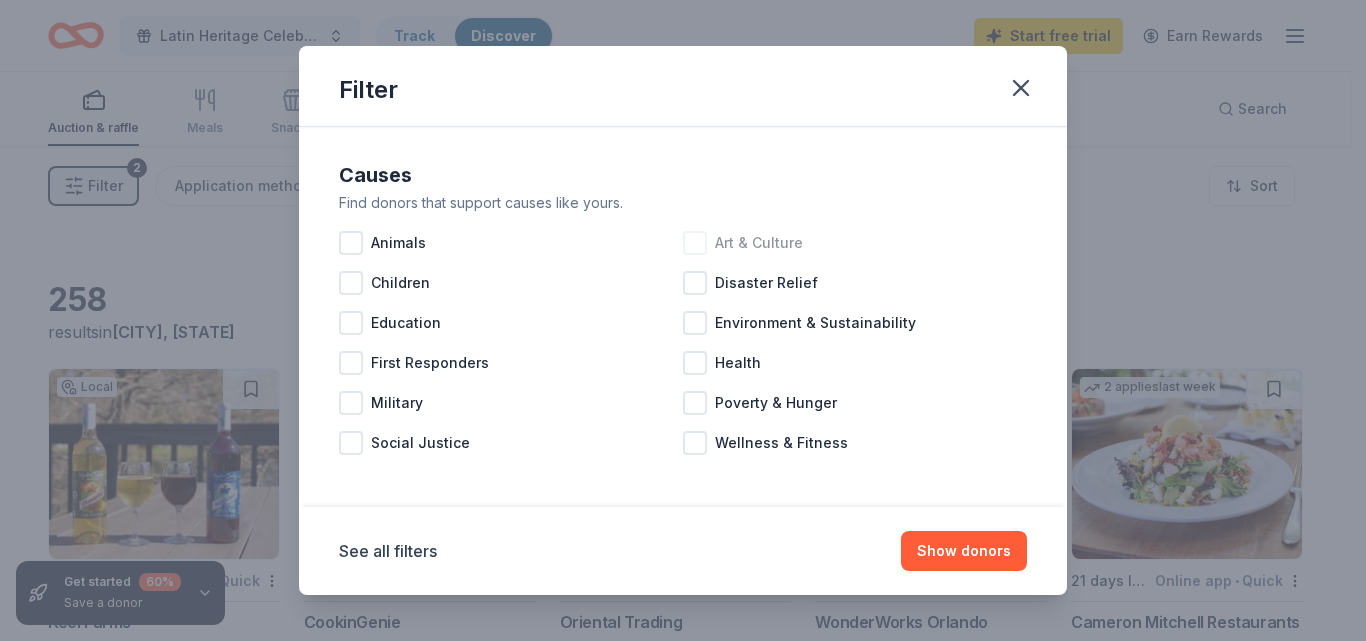 click at bounding box center [695, 243] 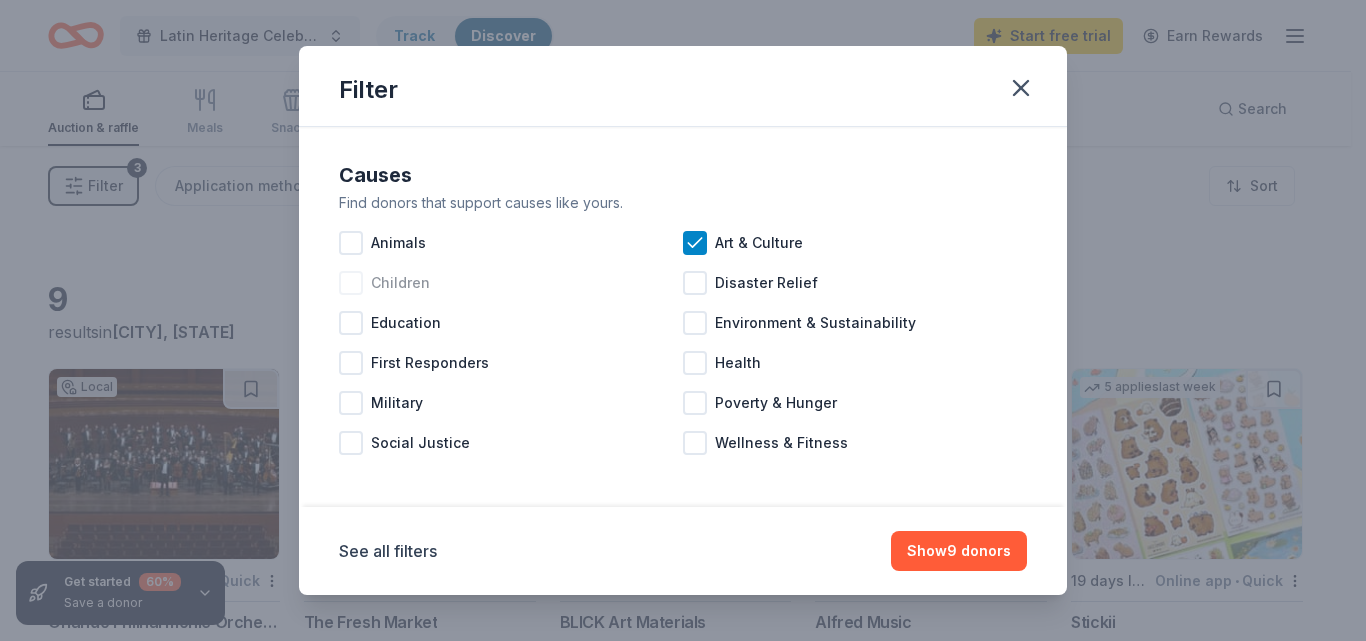 click at bounding box center (351, 283) 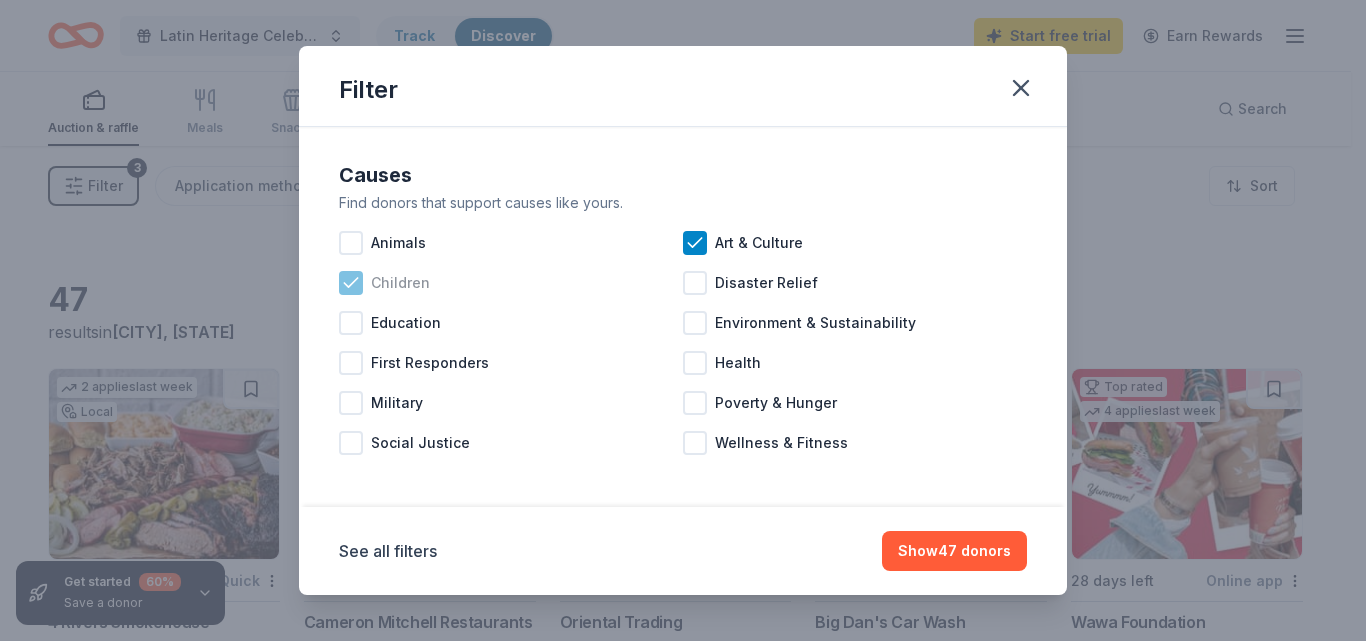 click 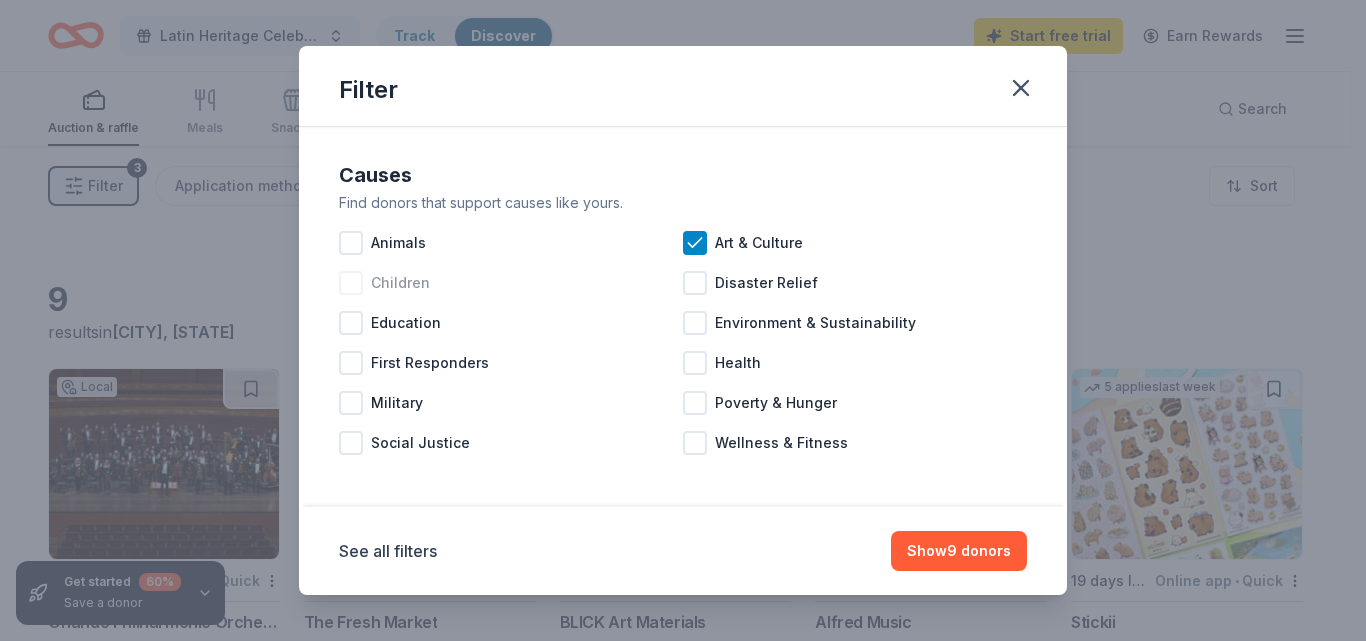 click at bounding box center [351, 283] 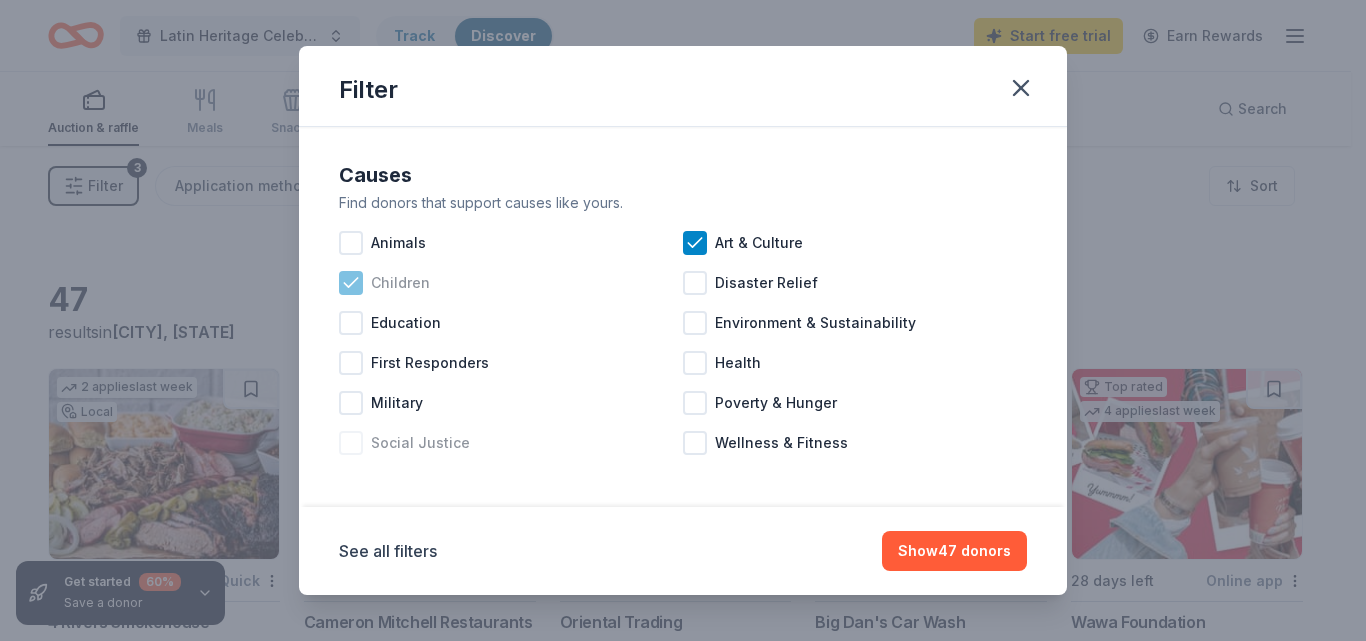 click at bounding box center (351, 443) 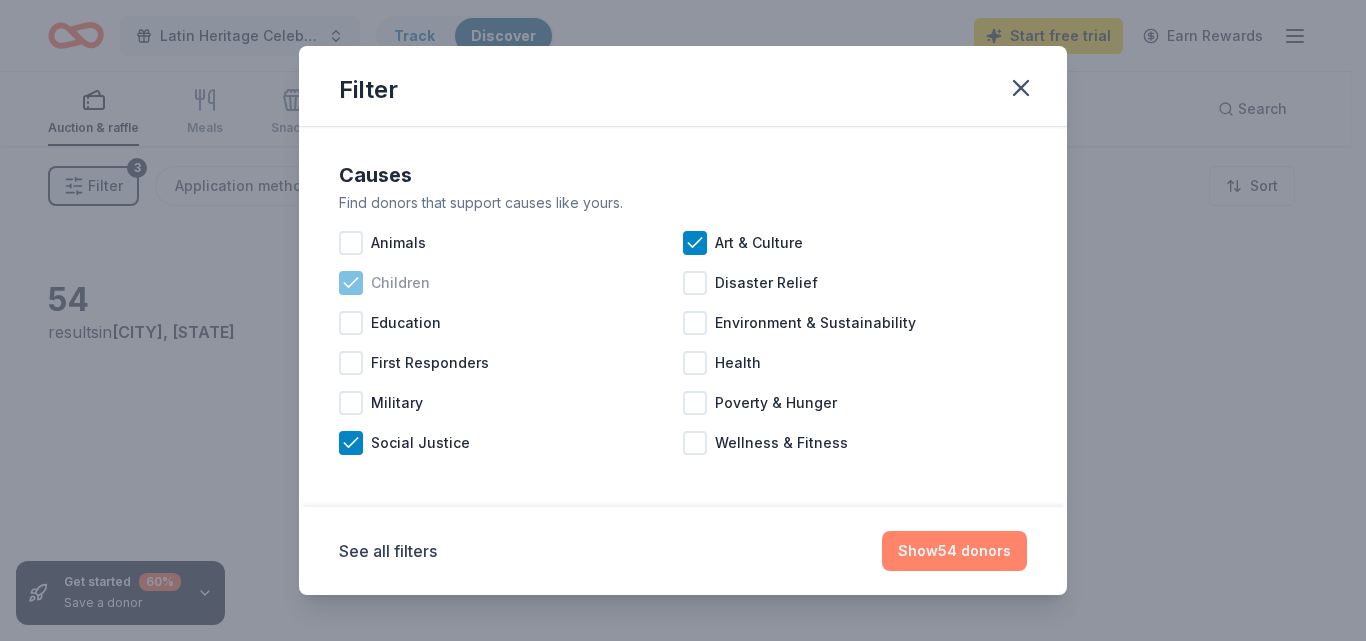 click on "Show 54 donors" at bounding box center (954, 551) 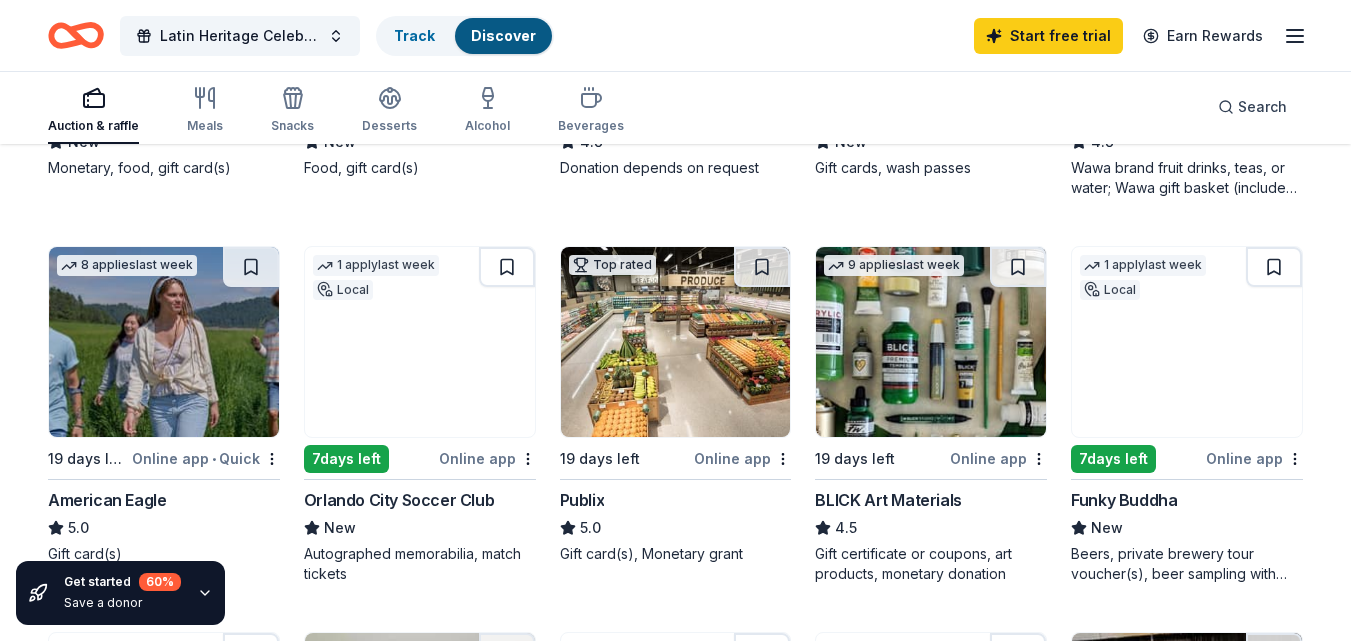 scroll, scrollTop: 450, scrollLeft: 0, axis: vertical 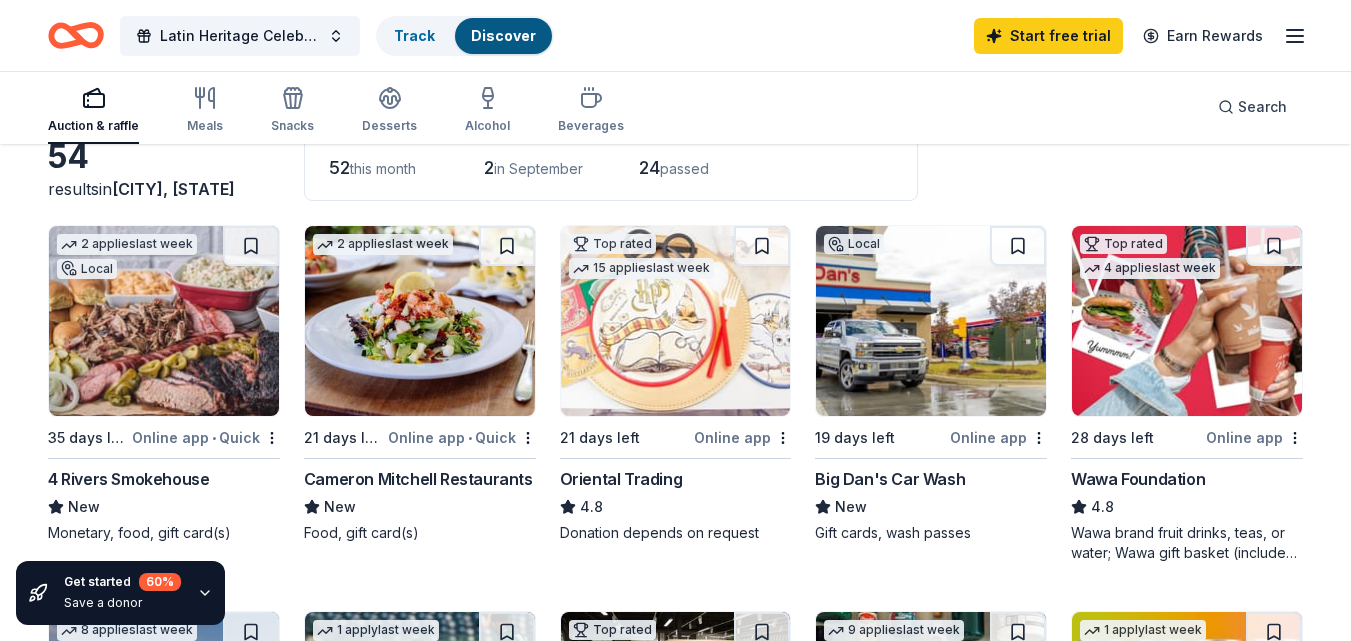 click at bounding box center [1187, 321] 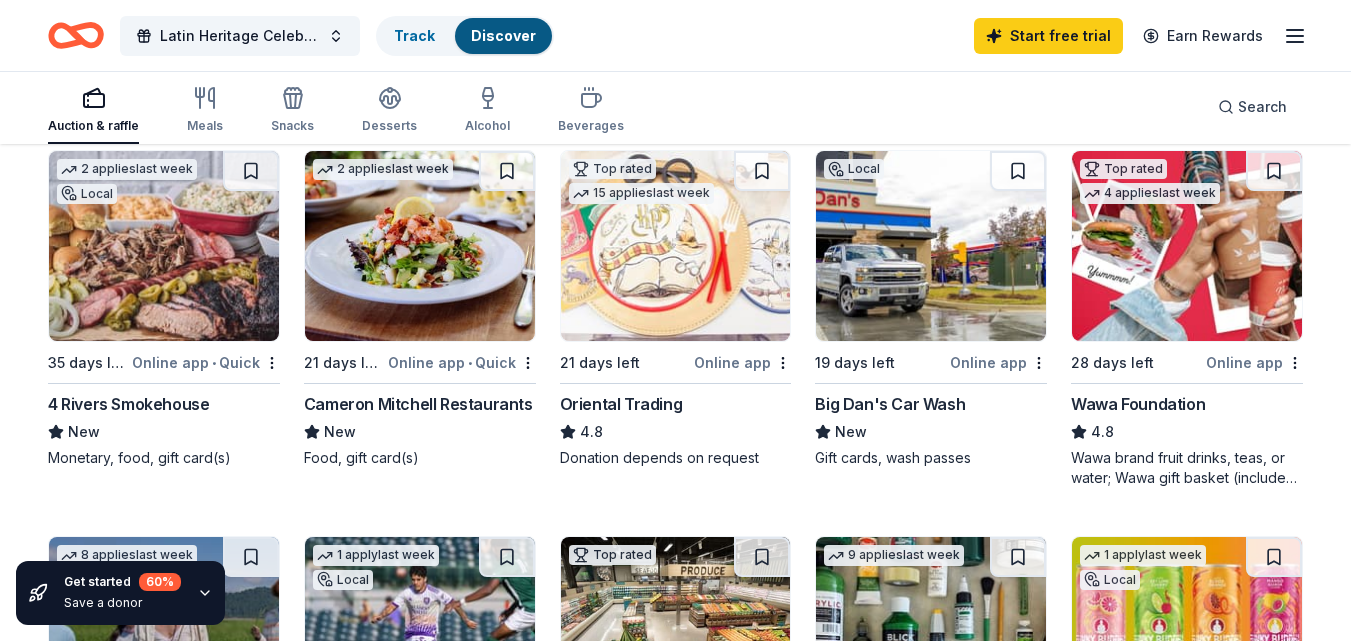 scroll, scrollTop: 0, scrollLeft: 0, axis: both 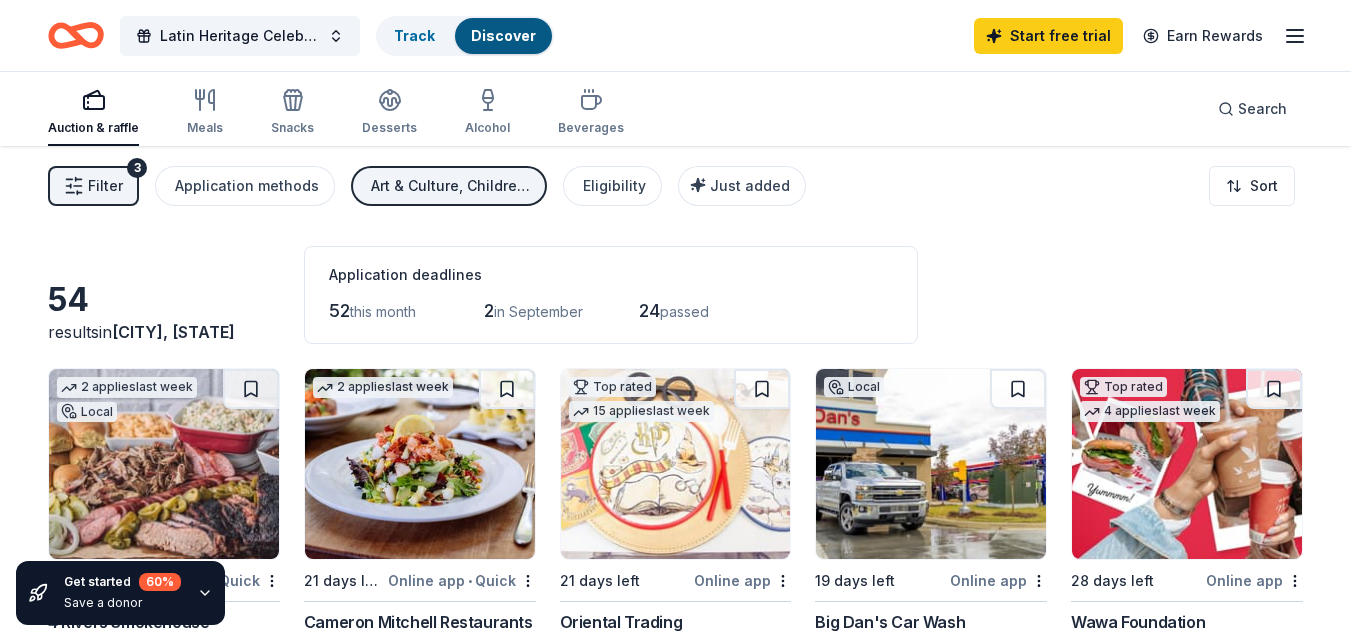 click on "Art & Culture, Children, Social Justice" at bounding box center [451, 186] 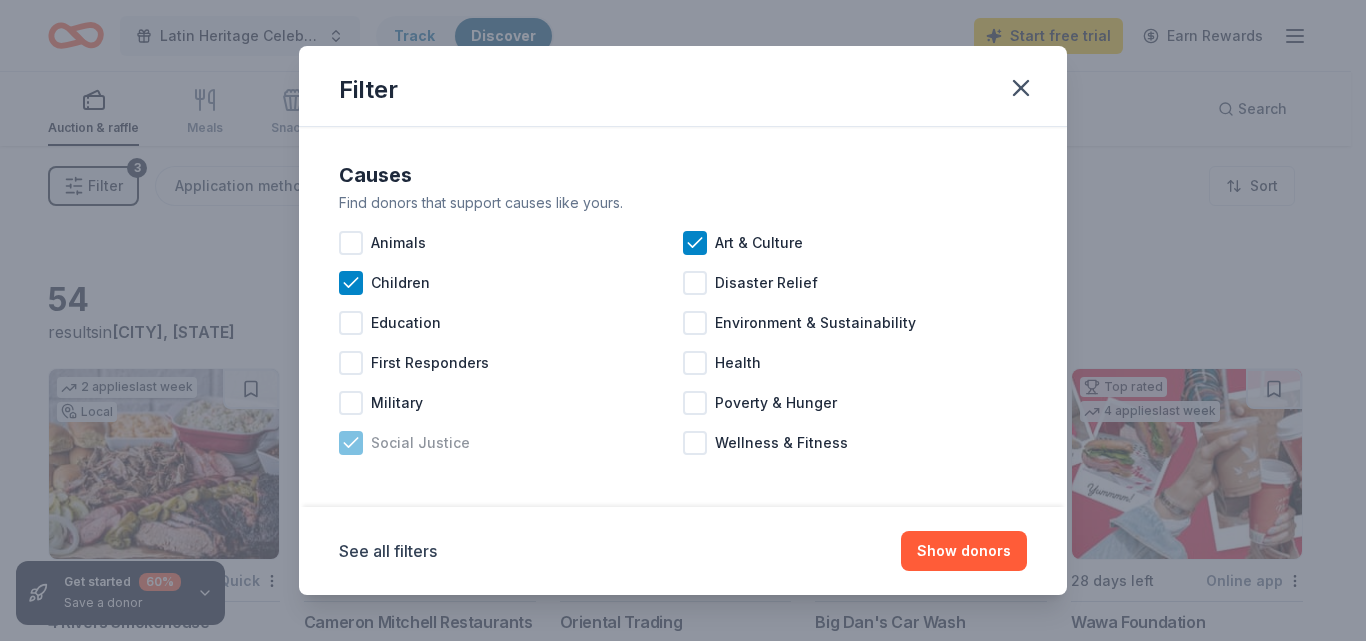 click on "Social Justice" at bounding box center [511, 443] 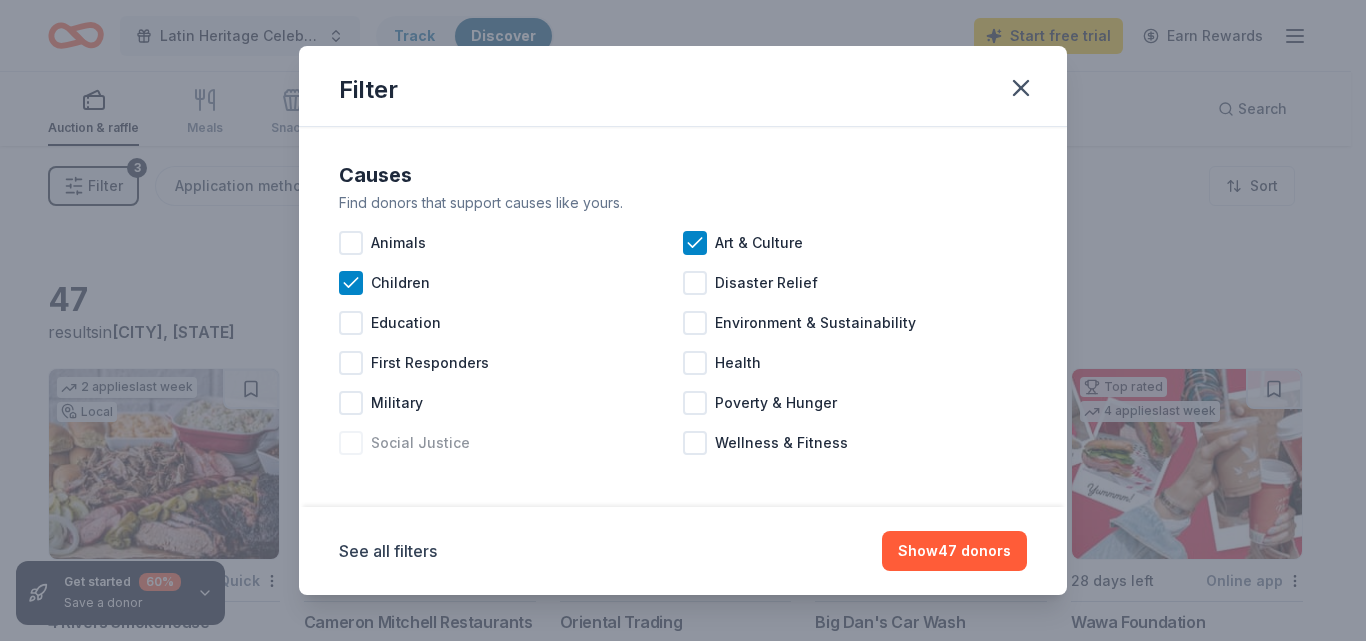click at bounding box center (351, 443) 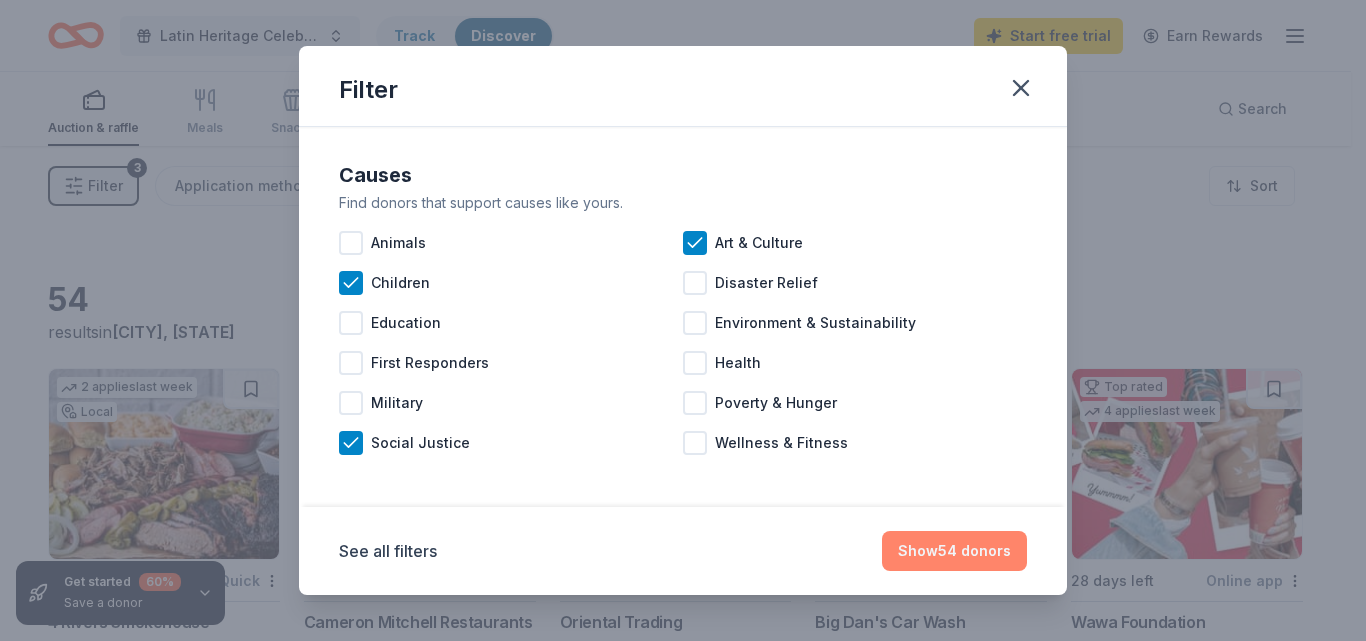 click on "Show 54 donors" at bounding box center [954, 551] 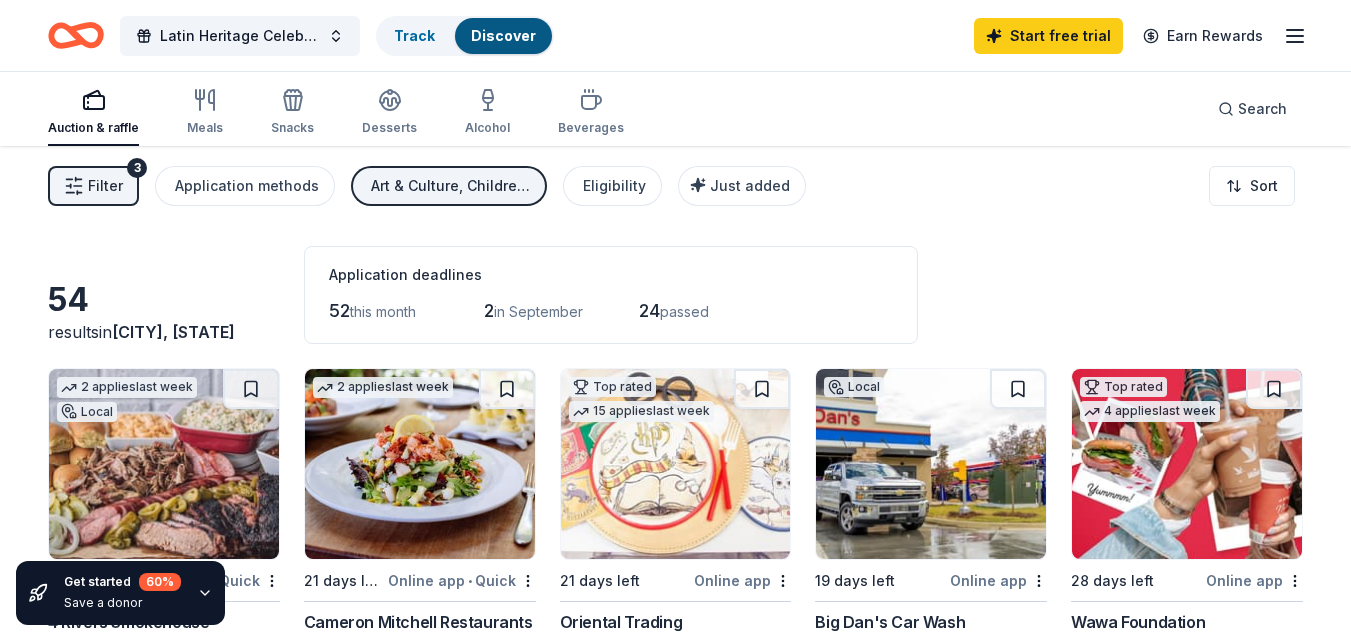 click on "Latin Heritage Celebration – Honoring Culture & Community Track Discover Start free trial Earn Rewards Auction & raffle Meals Snacks Desserts Alcohol Beverages Search Filter 3 Application methods Art & Culture, Children, Social Justice Eligibility Just added Sort Get started 60 % Save a donor 54 results in [CITY], [STATE] Application deadlines 52 this month 2 in September 24 passed 2 applies last week Local 35 days left Online app • Quick 4 Rivers Smokehouse New Monetary, food, gift card(s) 2 applies last week 21 days left Online app • Quick Cameron Mitchell Restaurants New Food, gift card(s) Top rated 15 applies last week 21 days left Online app Oriental Trading 4.8 Donation depends on request Local 19 days left Online app Big Dan's Car Wash New Gift cards, wash passes Top rated 4 applies last week 28 days left Online app Wawa Foundation 4.8 Wawa brand fruit drinks, teas, or water; Wawa gift basket (includes Wawa products and coupons) 8 applies last week 19 days left • 5.0" at bounding box center [675, 320] 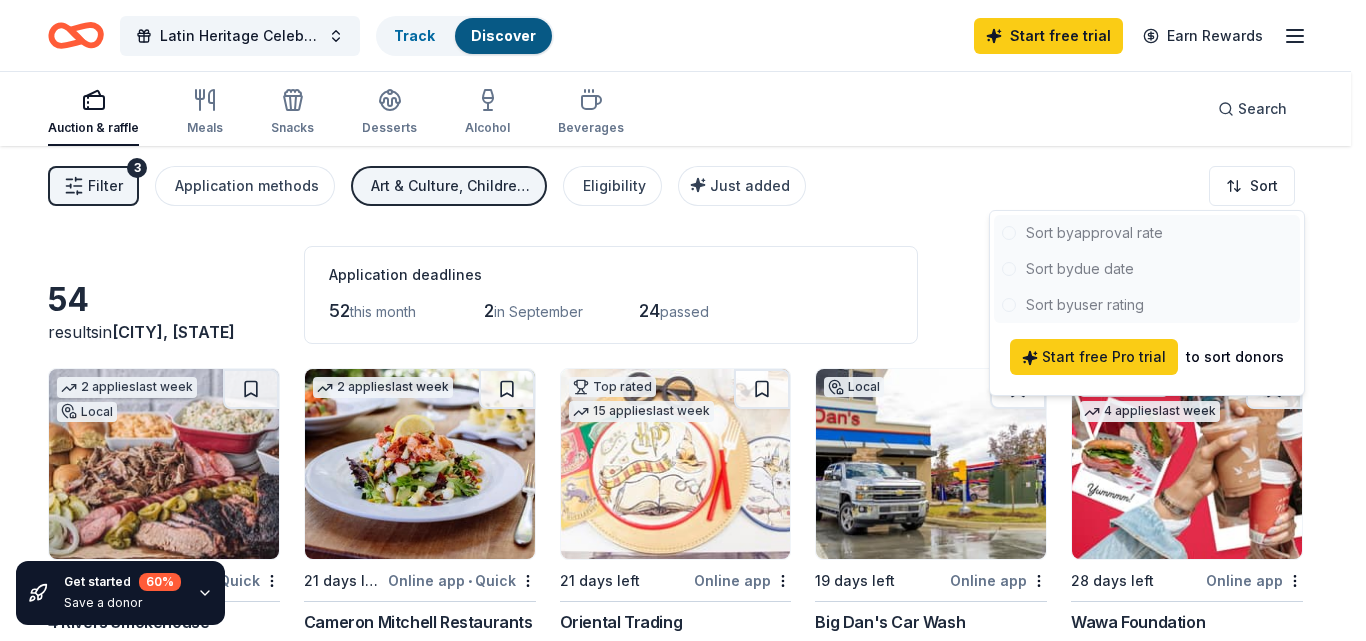 click on "Latin Heritage Celebration – Honoring Culture & Community Track Discover Start free trial Earn Rewards Auction & raffle Meals Snacks Desserts Alcohol Beverages Search Filter 3 Application methods Art & Culture, Children, Social Justice Eligibility Just added Sort Get started 60 % Save a donor 54 results in [CITY], [STATE] Application deadlines 52 this month 2 in September 24 passed 2 applies last week Local 35 days left Online app • Quick 4 Rivers Smokehouse New Monetary, food, gift card(s) 2 applies last week 21 days left Online app • Quick Cameron Mitchell Restaurants New Food, gift card(s) Top rated 15 applies last week 21 days left Online app Oriental Trading 4.8 Donation depends on request Local 19 days left Online app Big Dan's Car Wash New Gift cards, wash passes Top rated 4 applies last week 28 days left Online app Wawa Foundation 4.8 Wawa brand fruit drinks, teas, or water; Wawa gift basket (includes Wawa products and coupons) 8 applies last week 19 days left • 5.0" at bounding box center (683, 320) 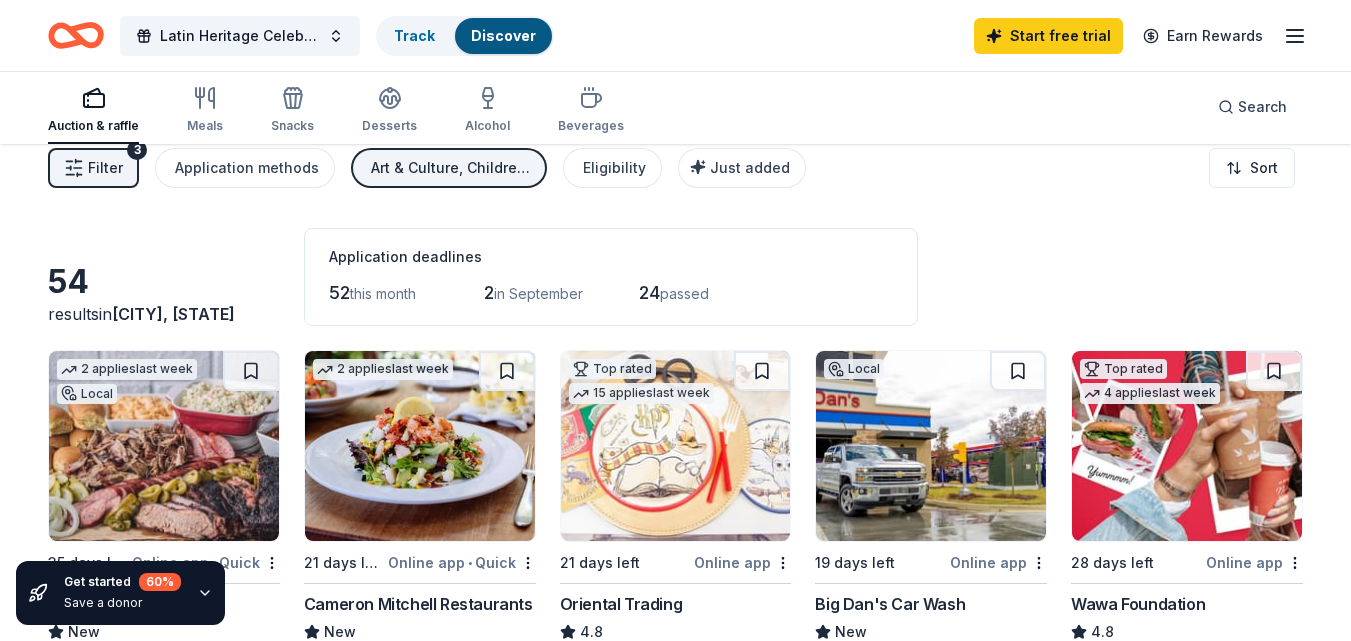 scroll, scrollTop: 0, scrollLeft: 0, axis: both 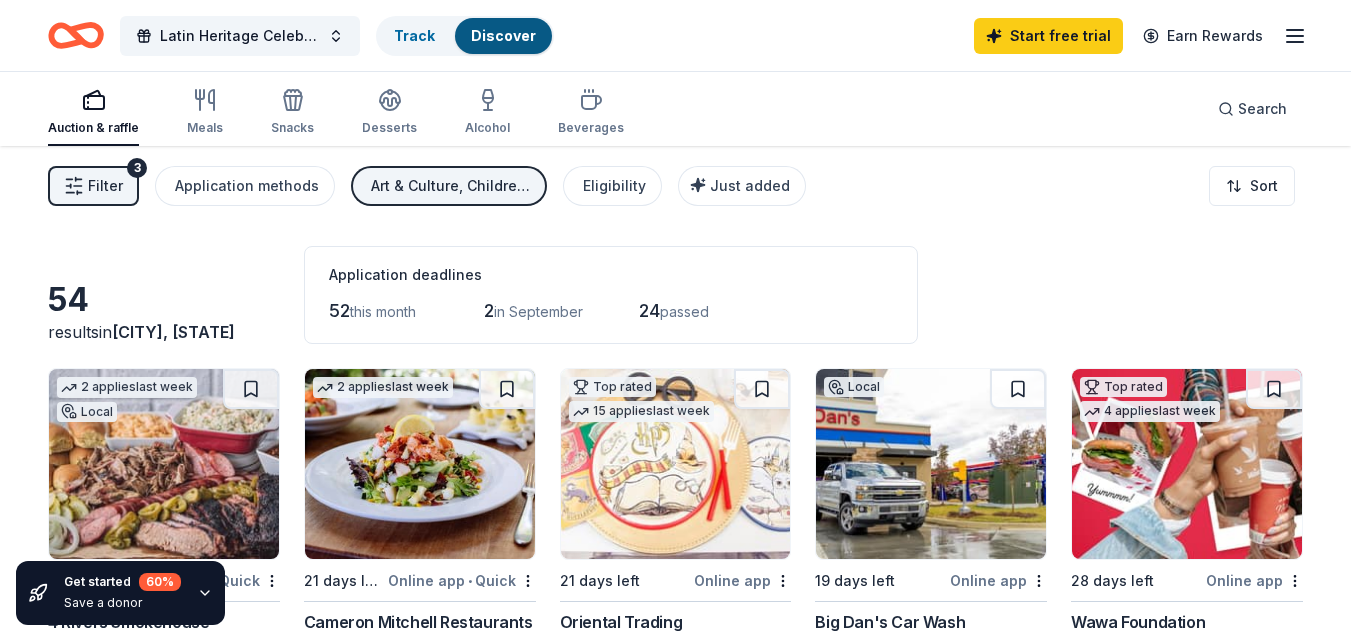 click on "Art & Culture, Children, Social Justice" at bounding box center [451, 186] 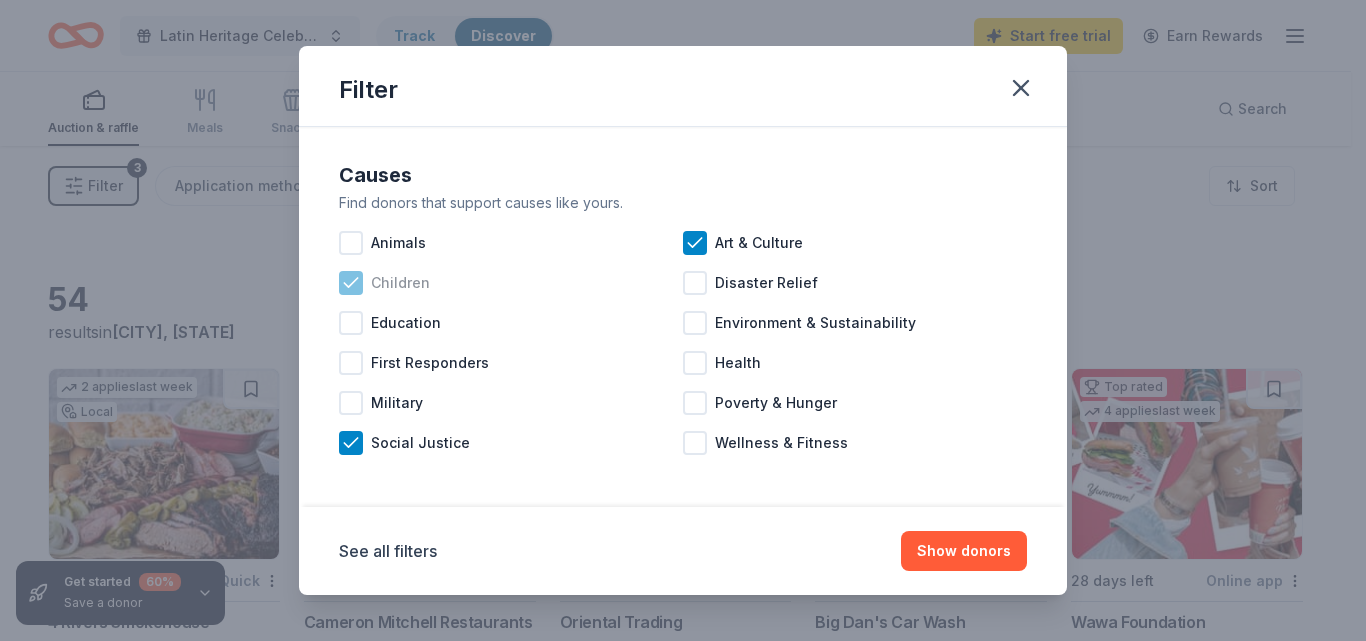 click 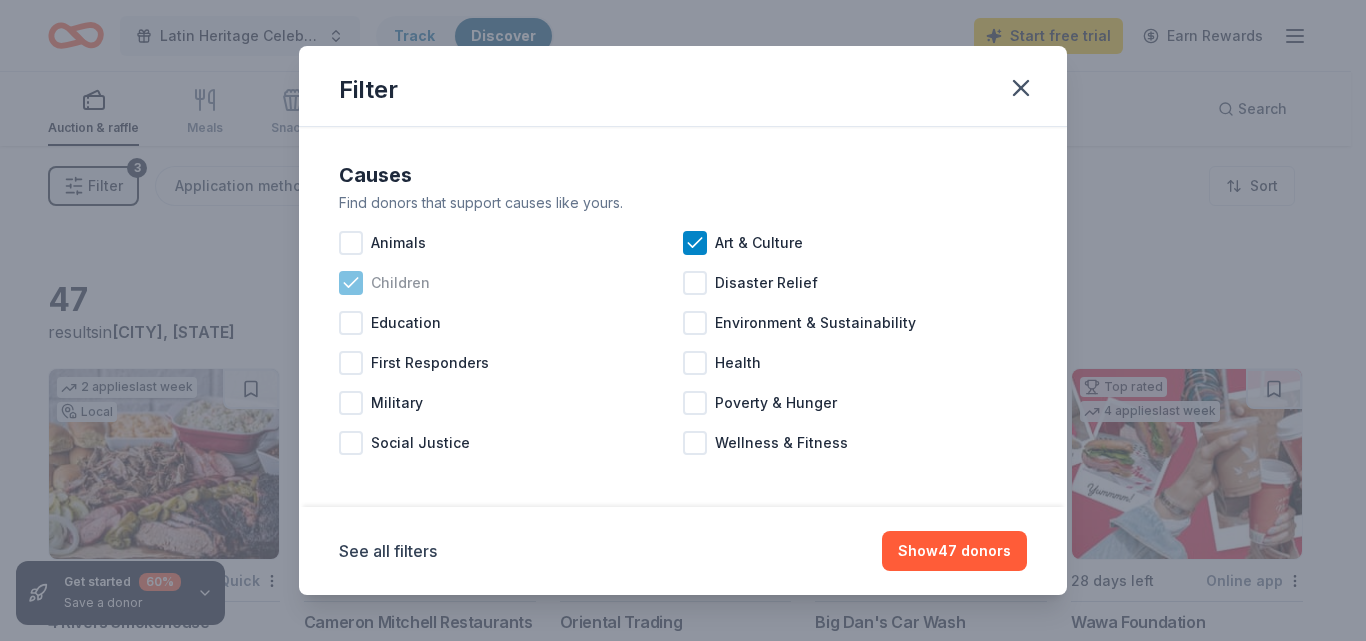 click 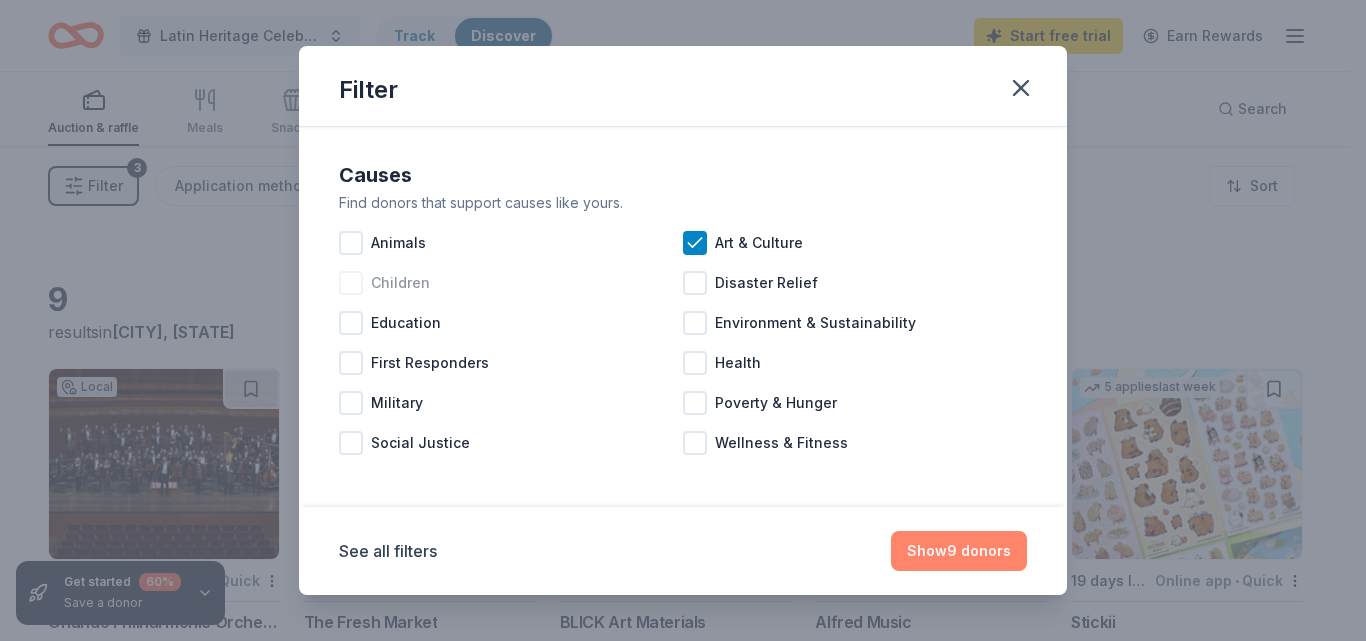 click on "Show  9   donors" at bounding box center [959, 551] 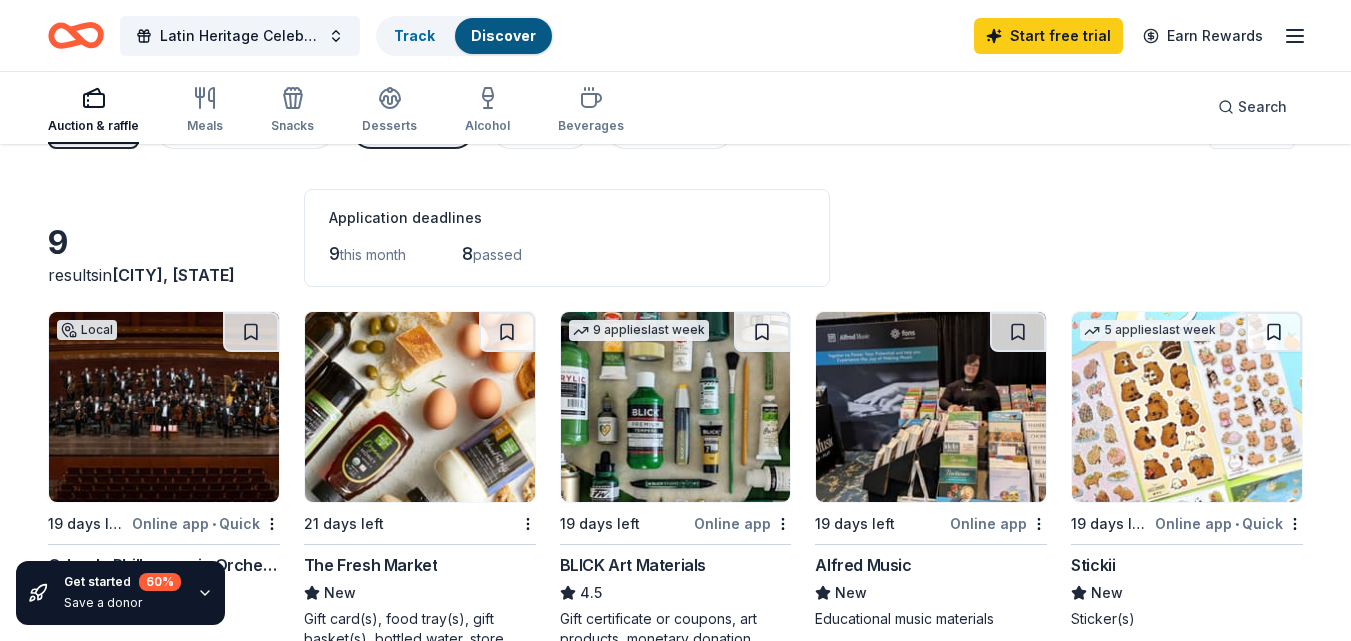scroll, scrollTop: 54, scrollLeft: 0, axis: vertical 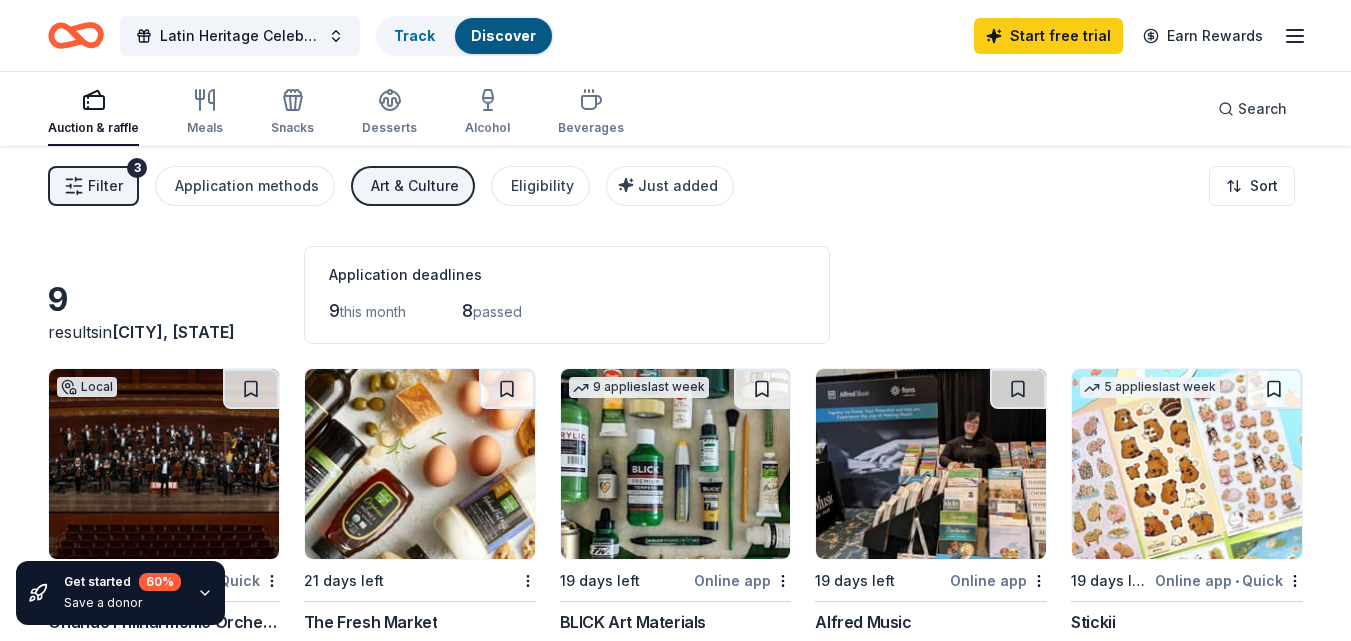 click on "Art & Culture" at bounding box center (415, 186) 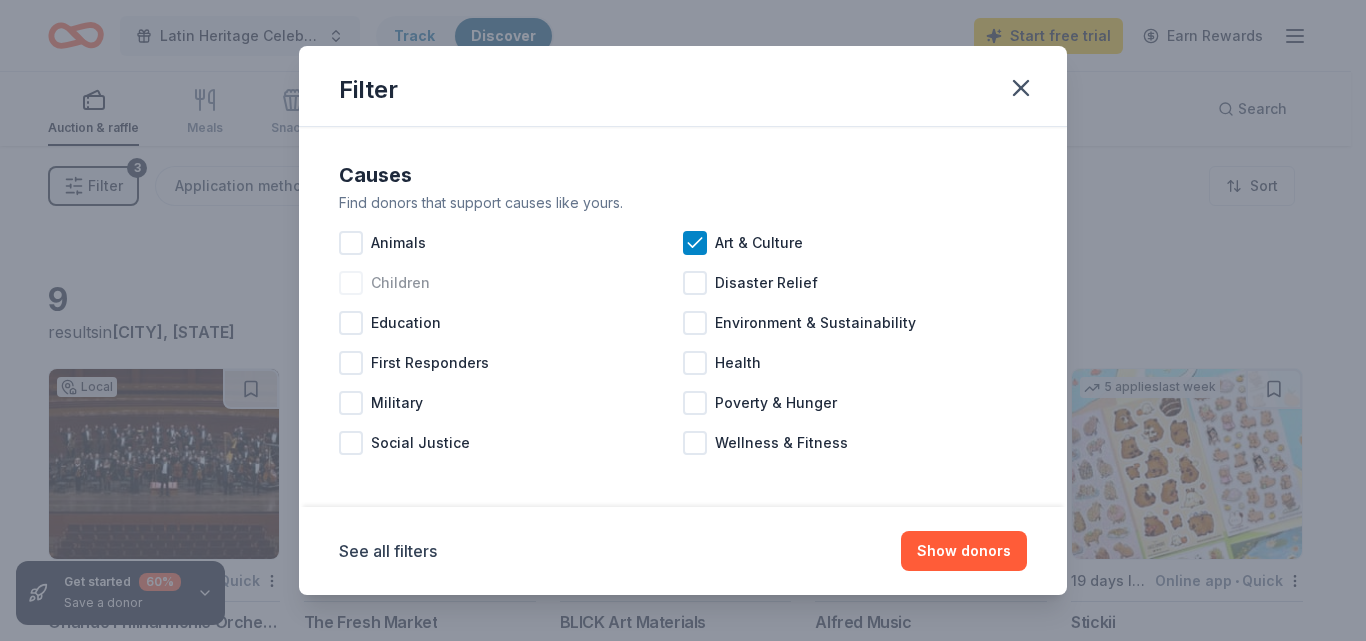click at bounding box center [351, 283] 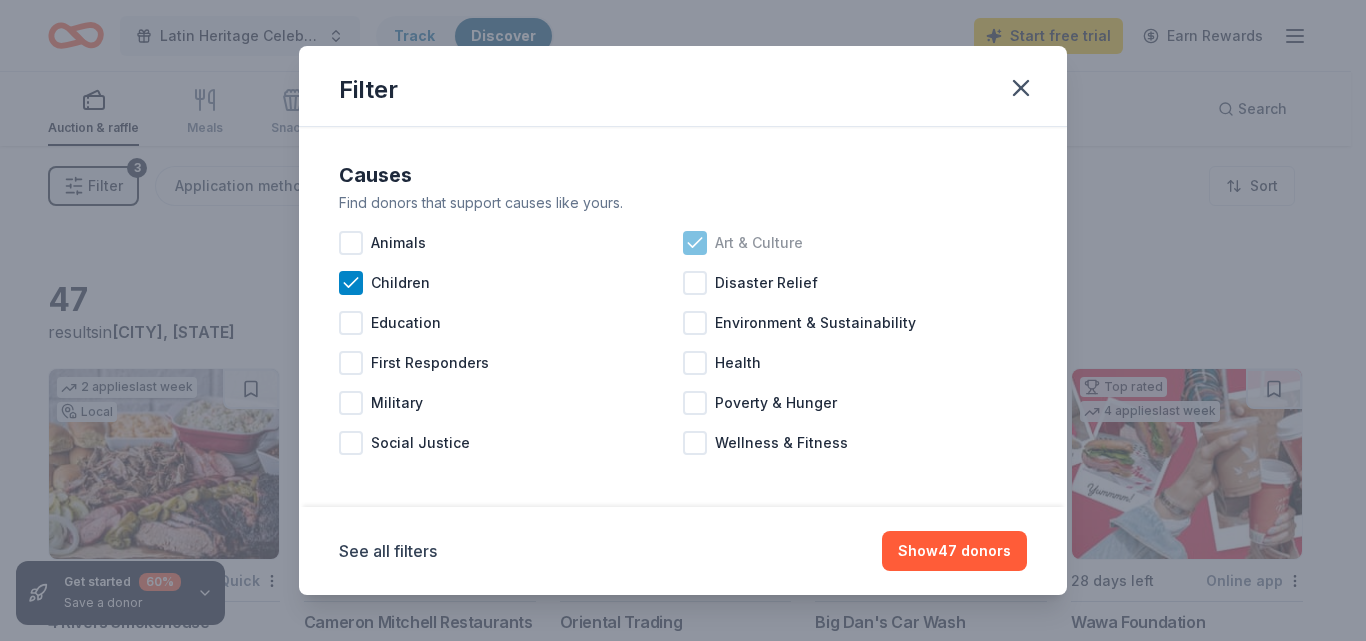 click 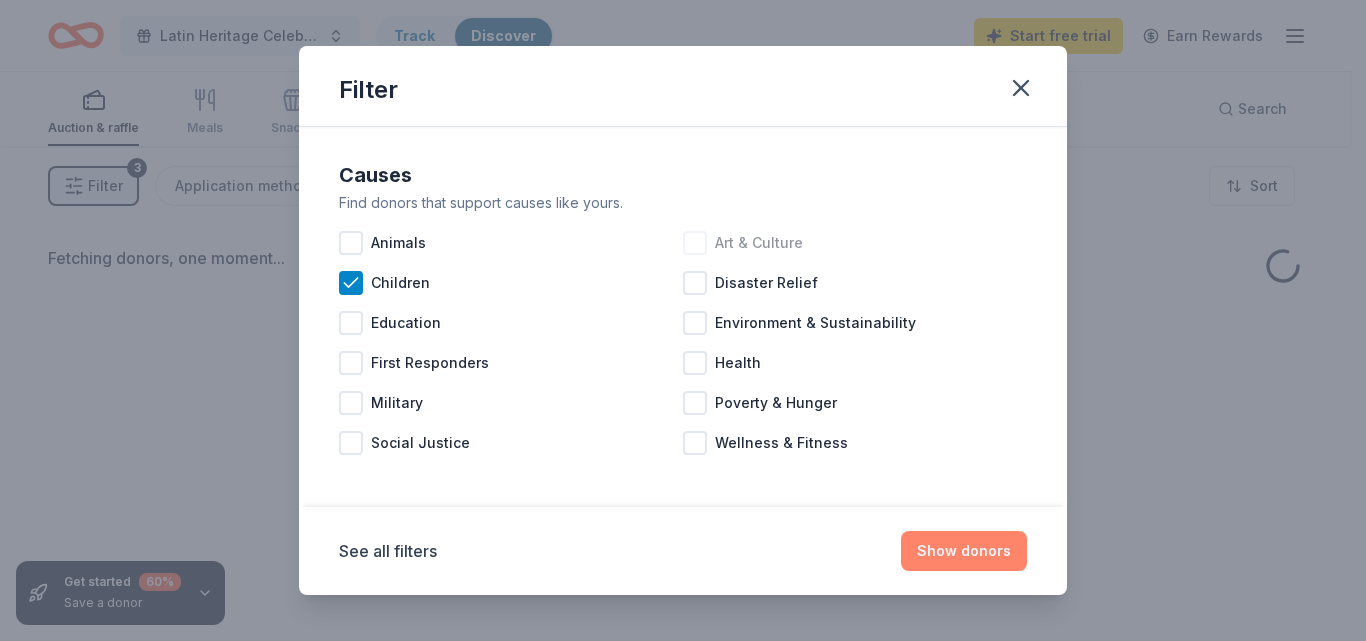 click on "Show    donors" at bounding box center (964, 551) 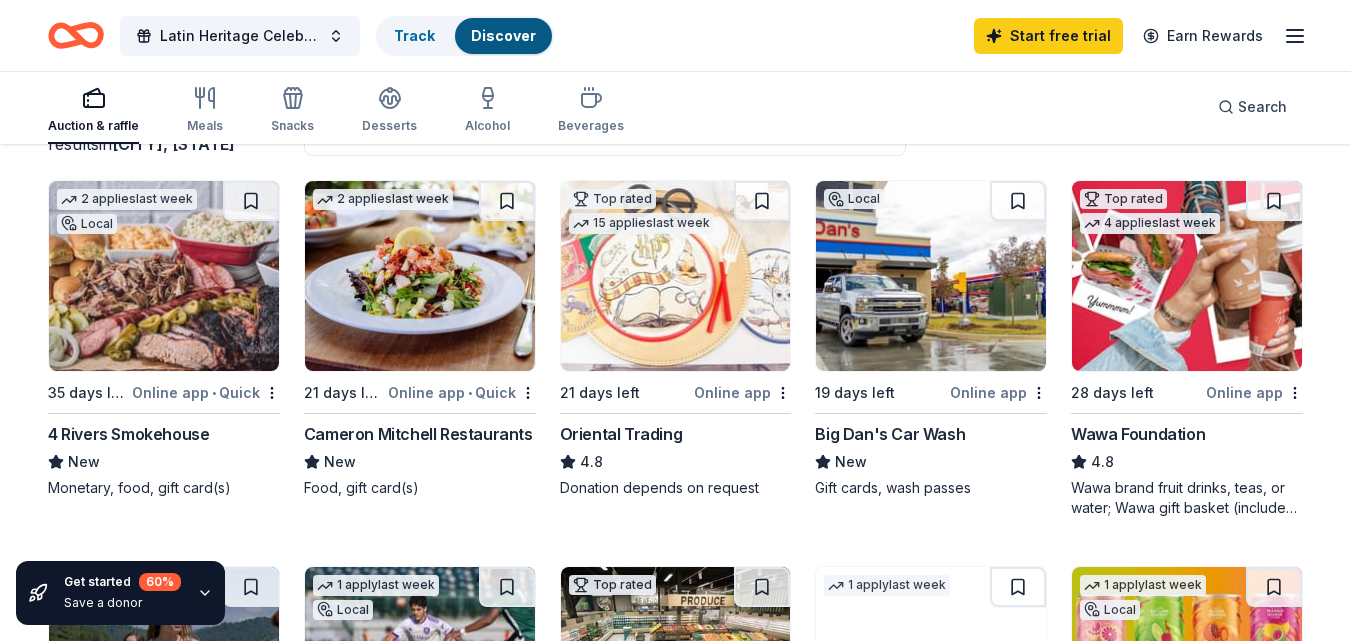 scroll, scrollTop: 0, scrollLeft: 0, axis: both 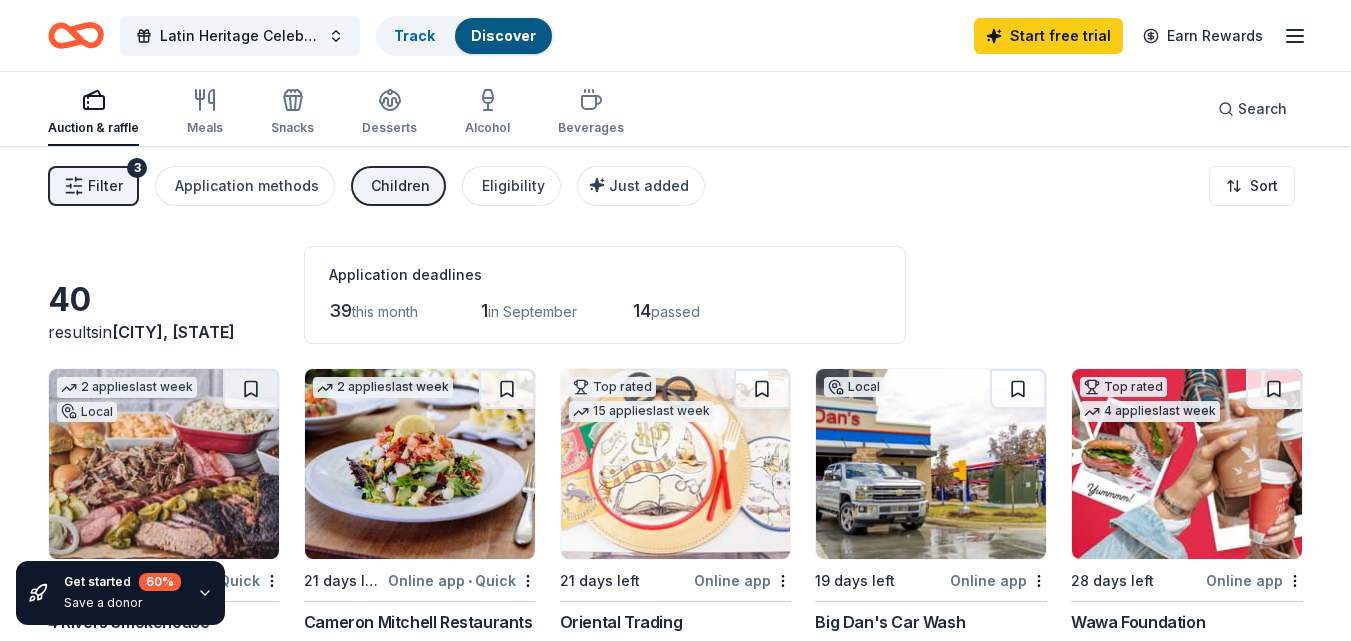 click on "Children" at bounding box center [400, 186] 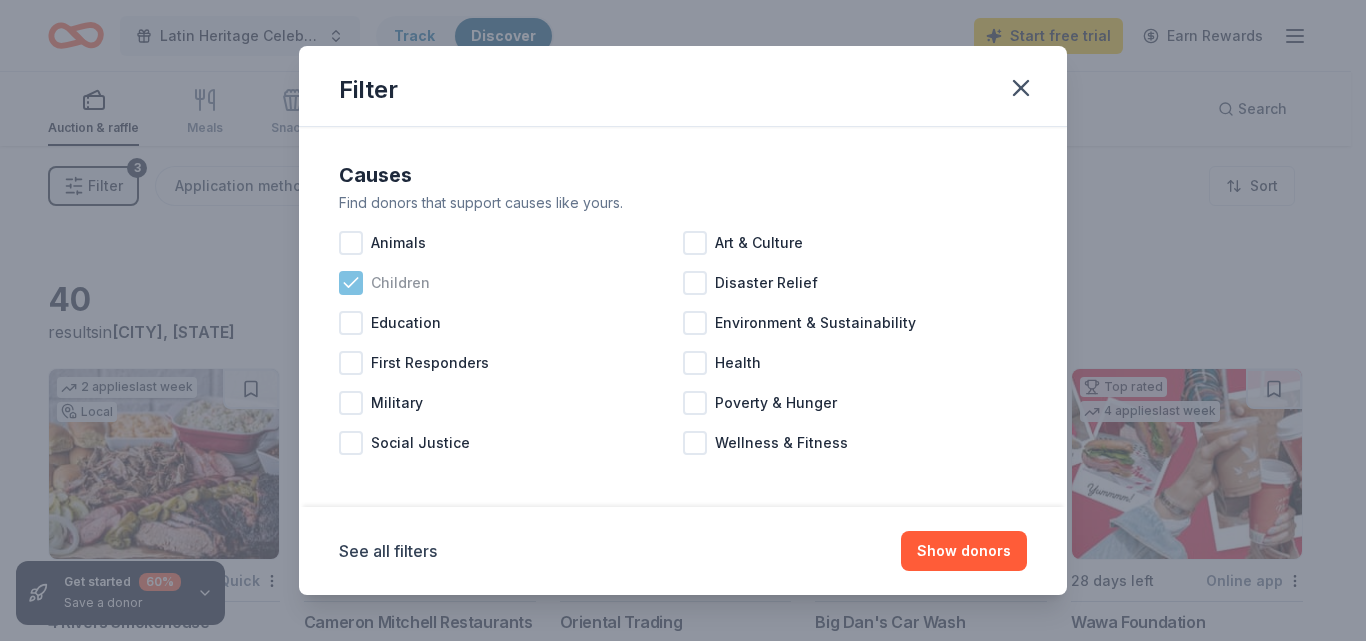 click 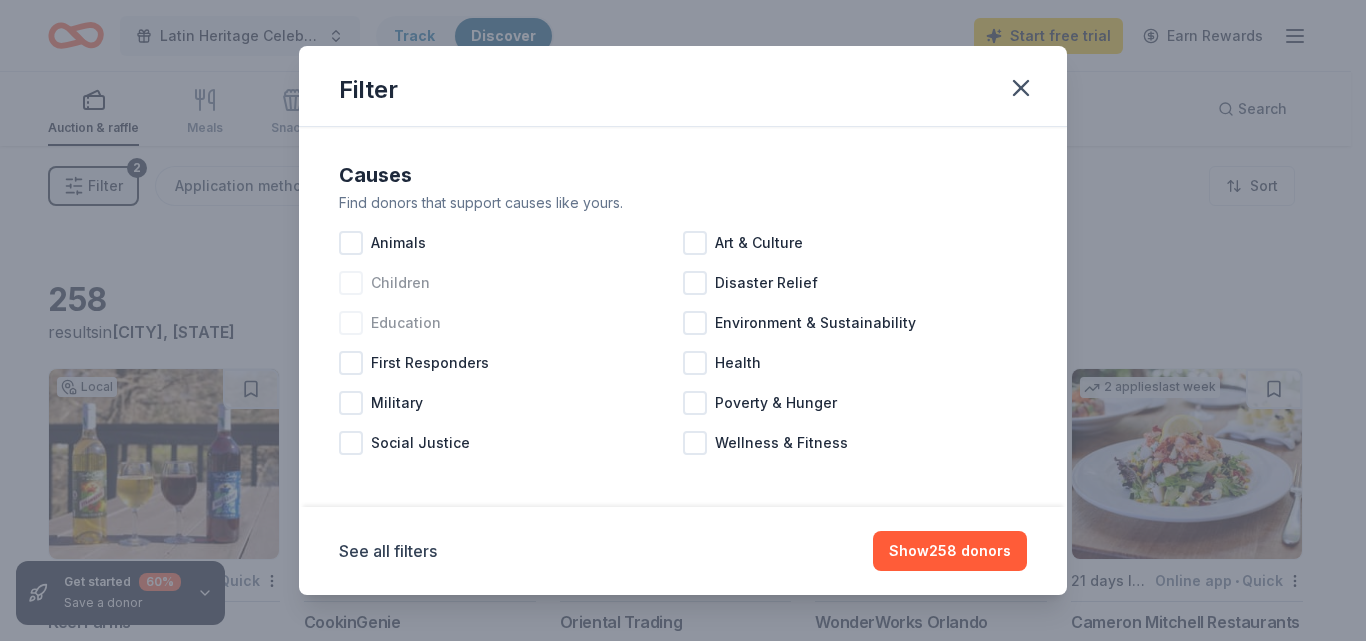 click at bounding box center [351, 323] 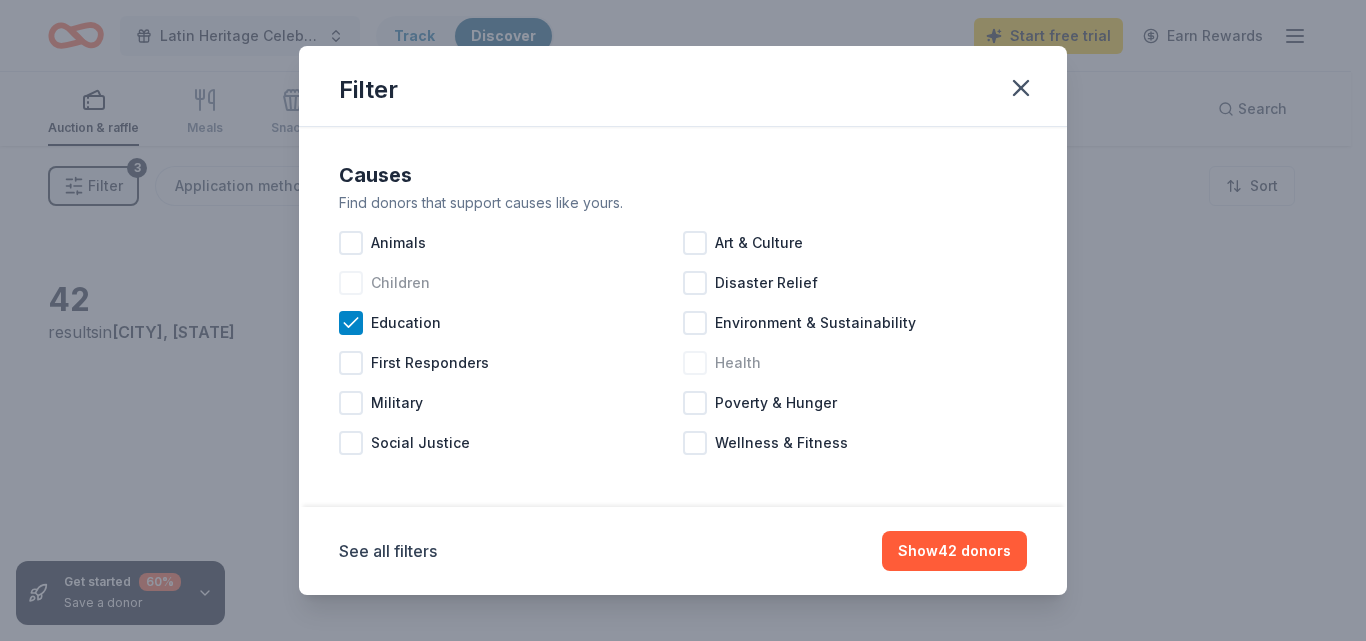 click at bounding box center [695, 363] 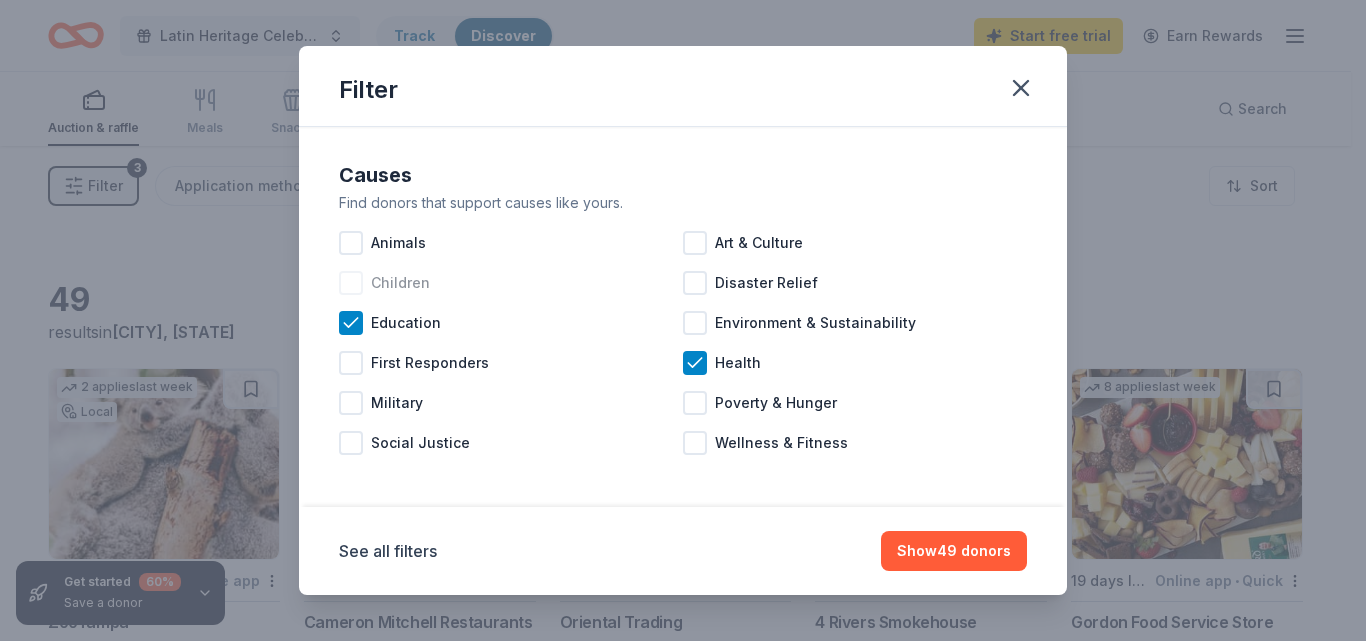 drag, startPoint x: 686, startPoint y: 323, endPoint x: 883, endPoint y: 198, distance: 233.31096 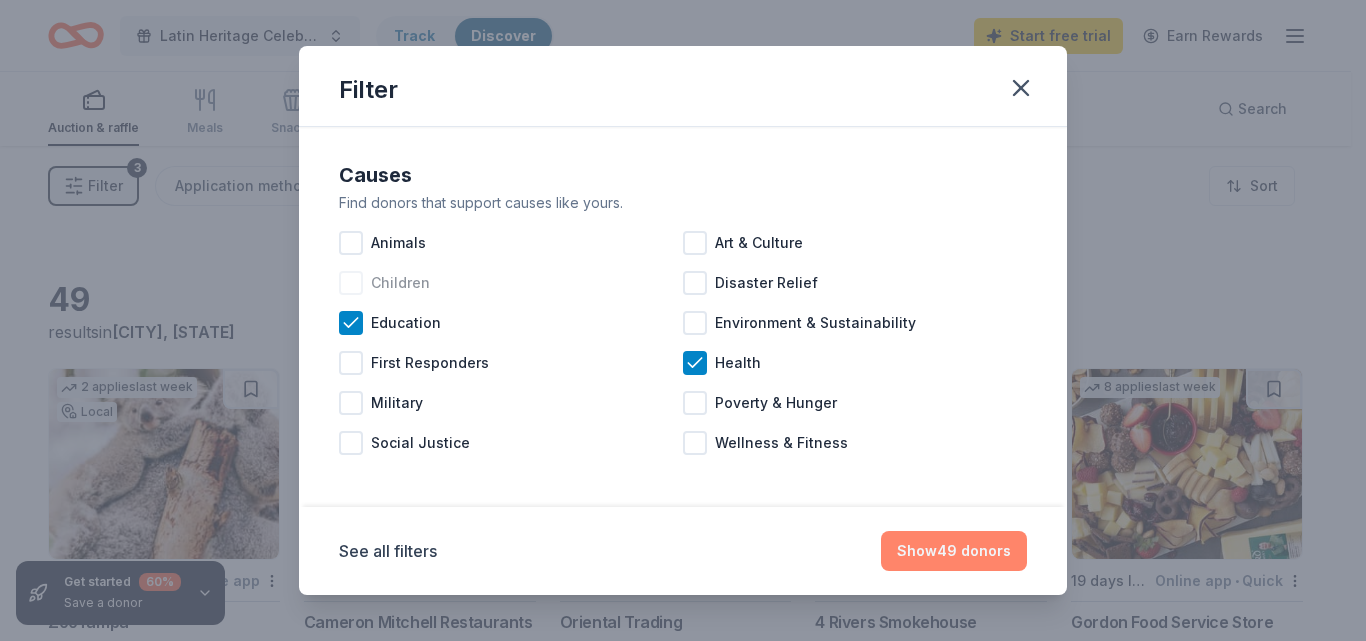 click on "Show  49   donors" at bounding box center [954, 551] 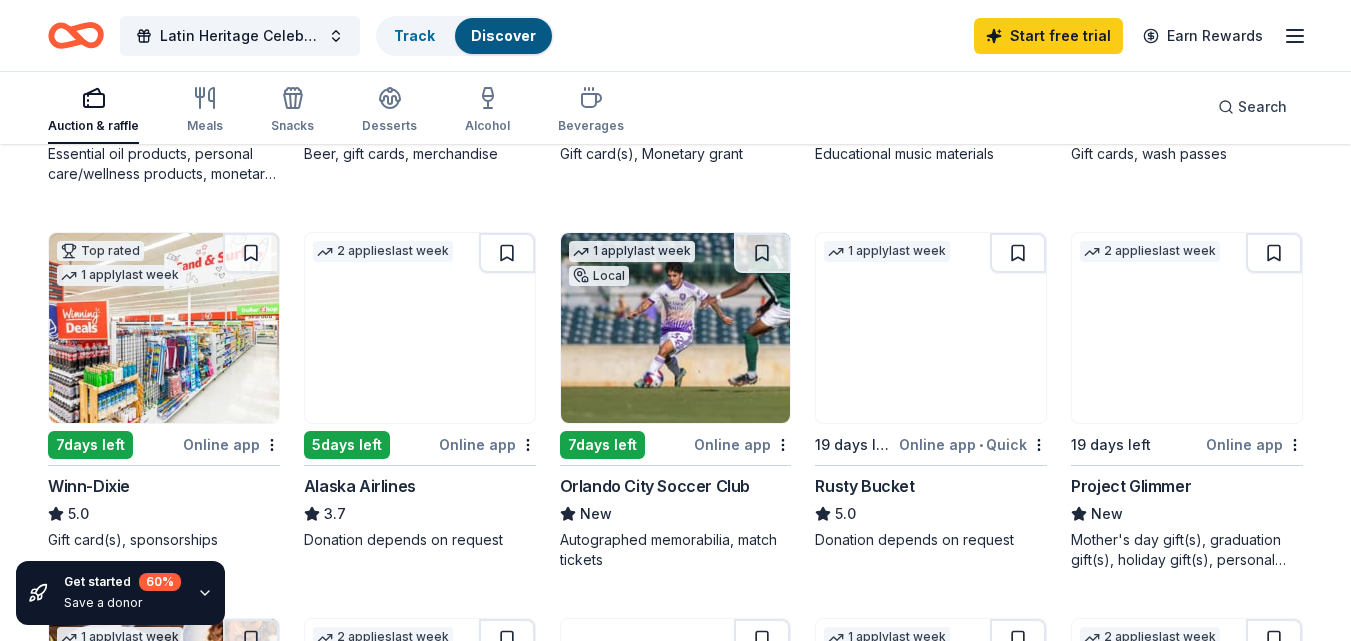 scroll, scrollTop: 897, scrollLeft: 0, axis: vertical 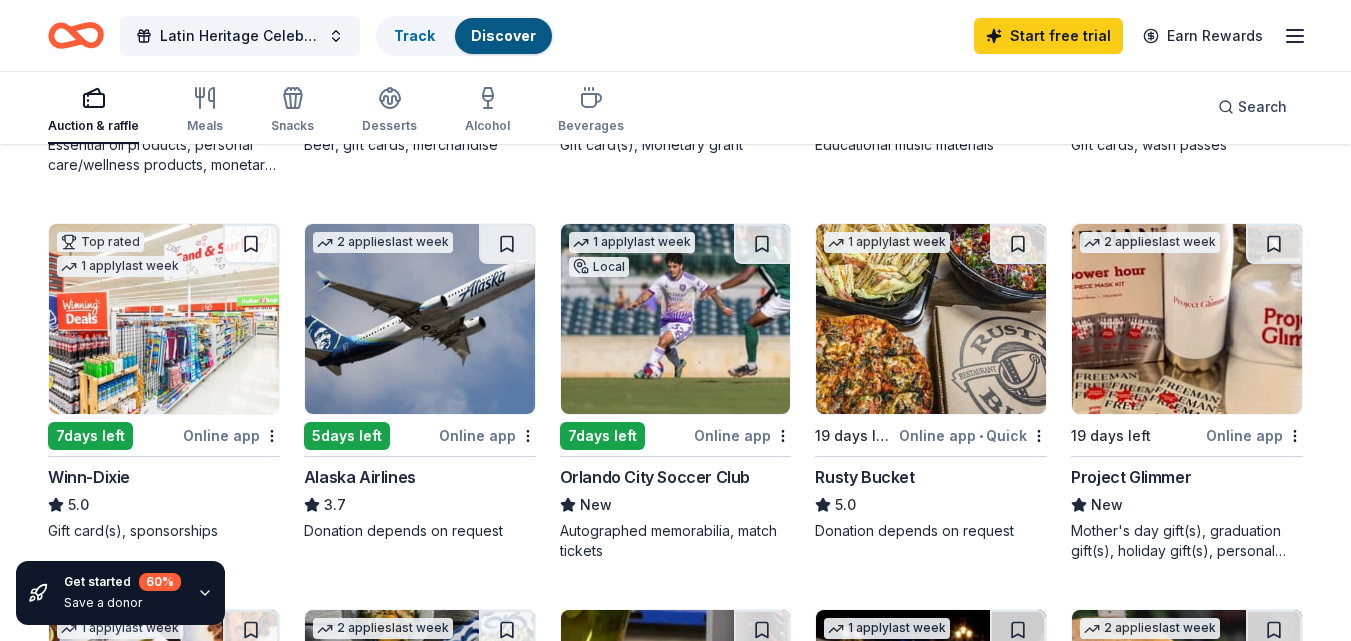 click at bounding box center [676, 319] 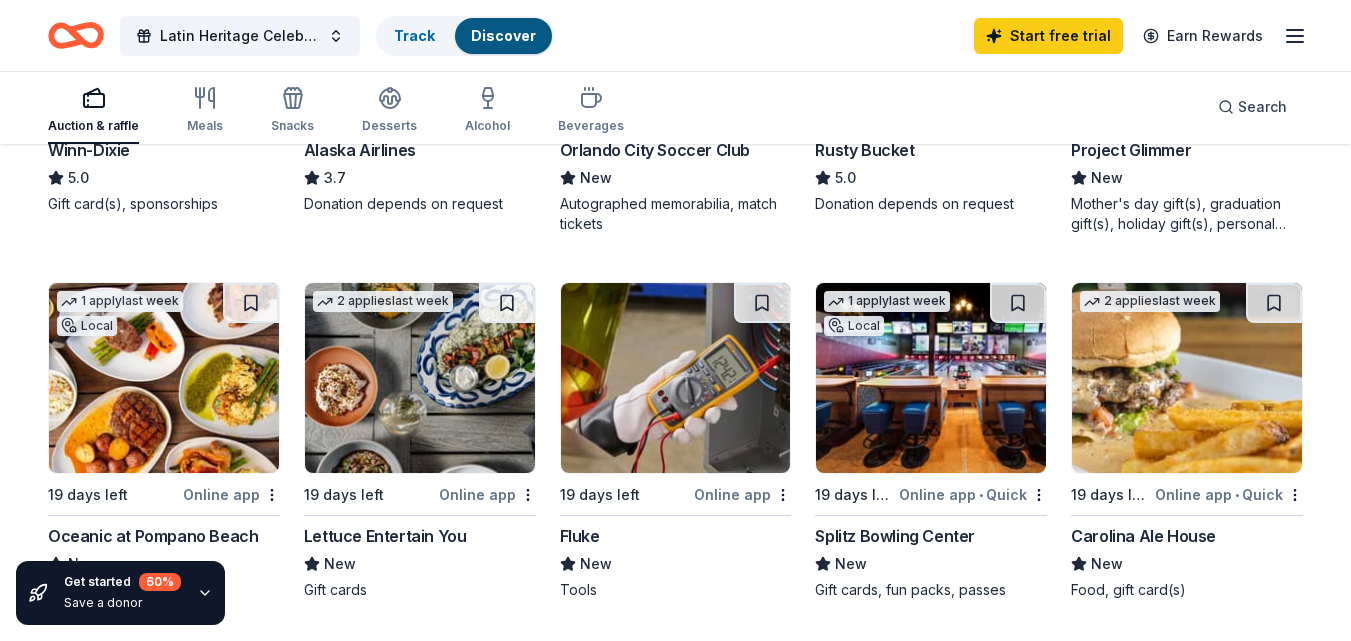 scroll, scrollTop: 919, scrollLeft: 0, axis: vertical 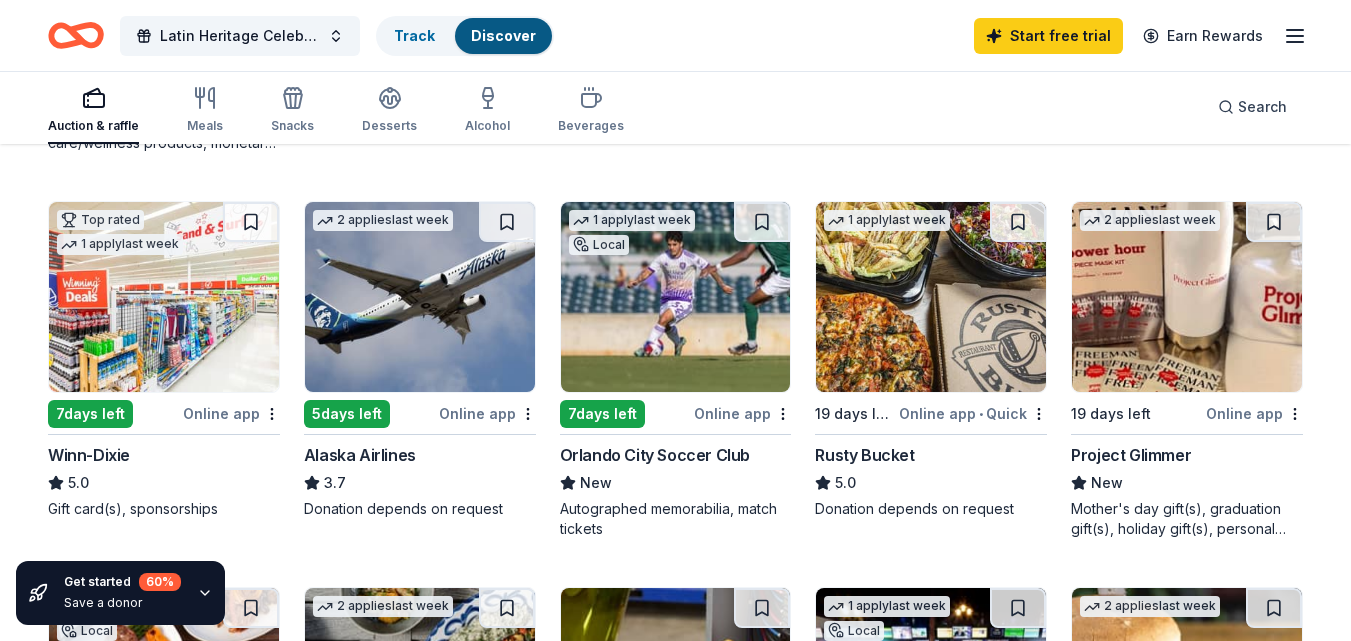 click at bounding box center (164, 297) 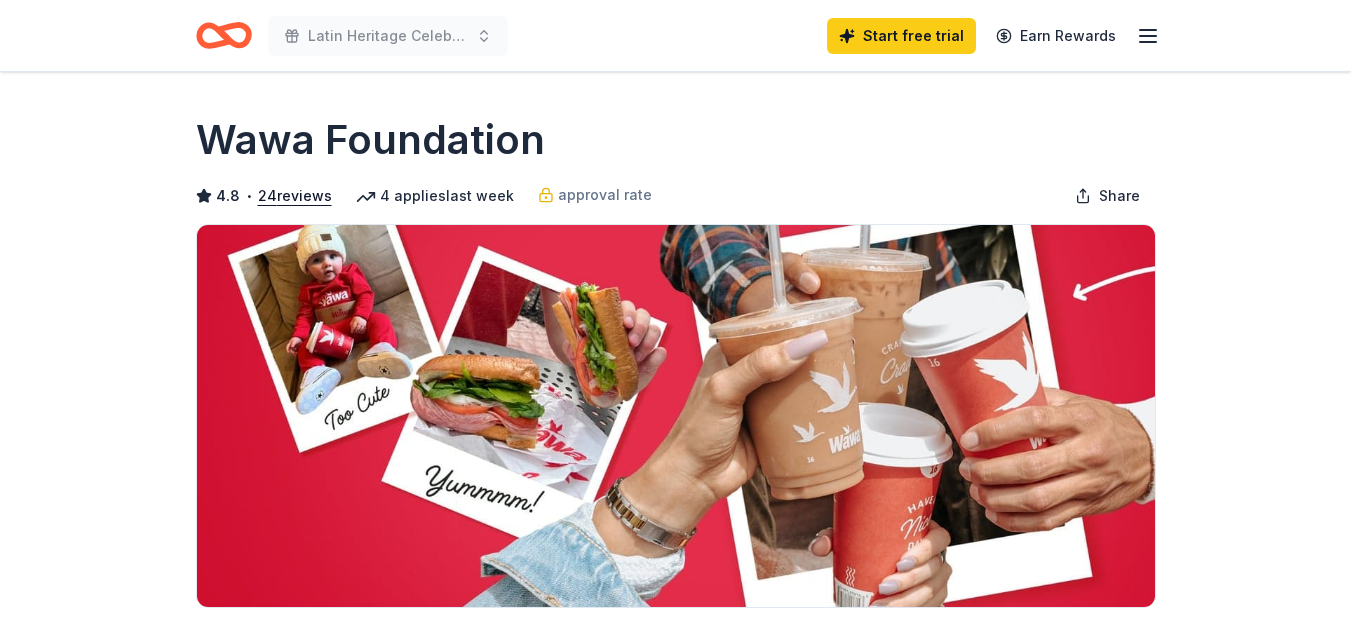 scroll, scrollTop: 0, scrollLeft: 0, axis: both 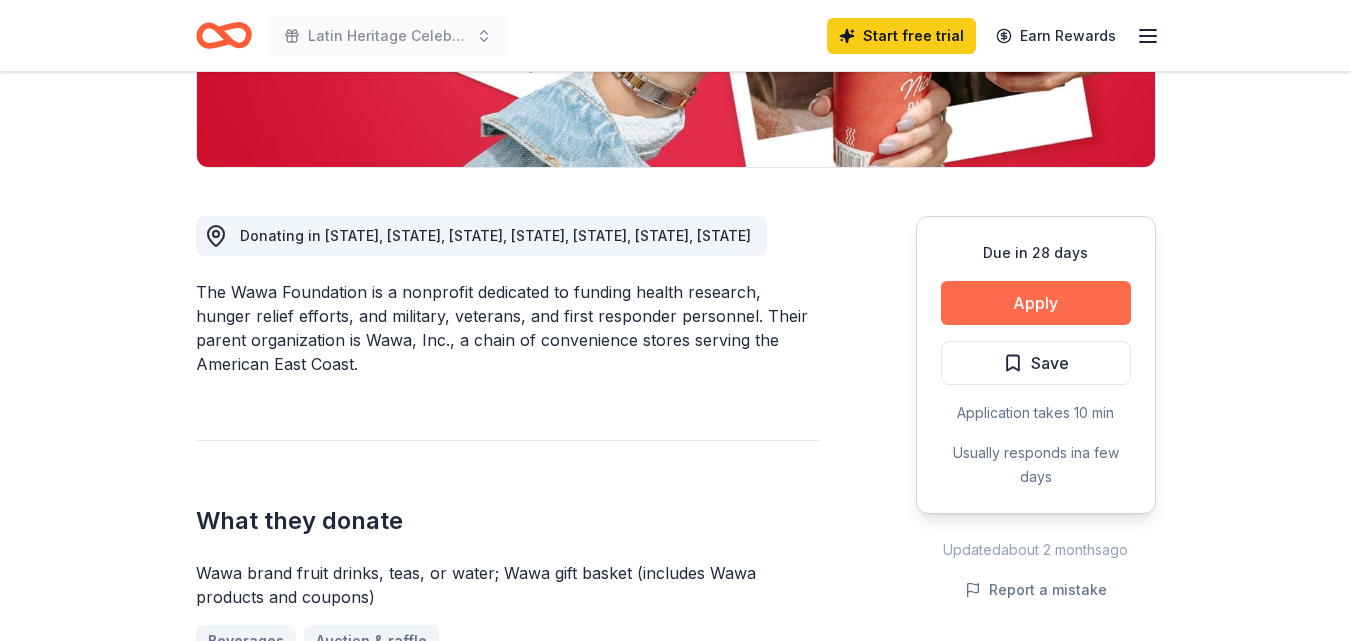click on "Apply" at bounding box center [1036, 303] 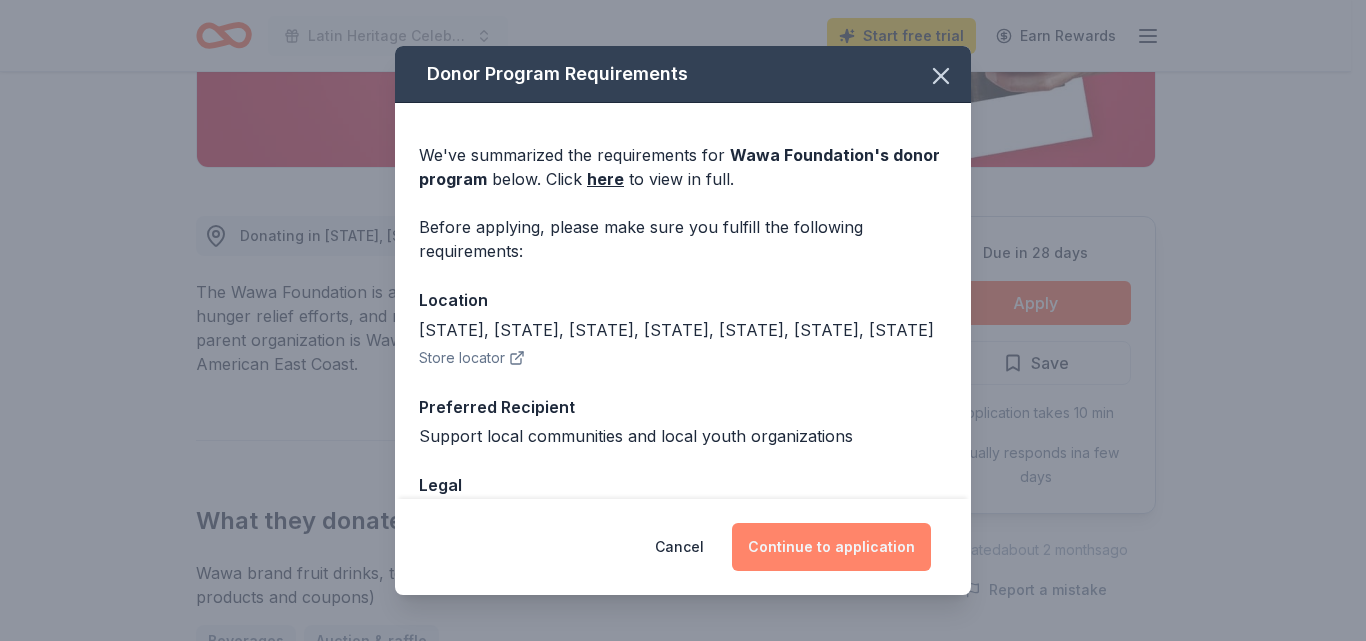 click on "Continue to application" at bounding box center [831, 547] 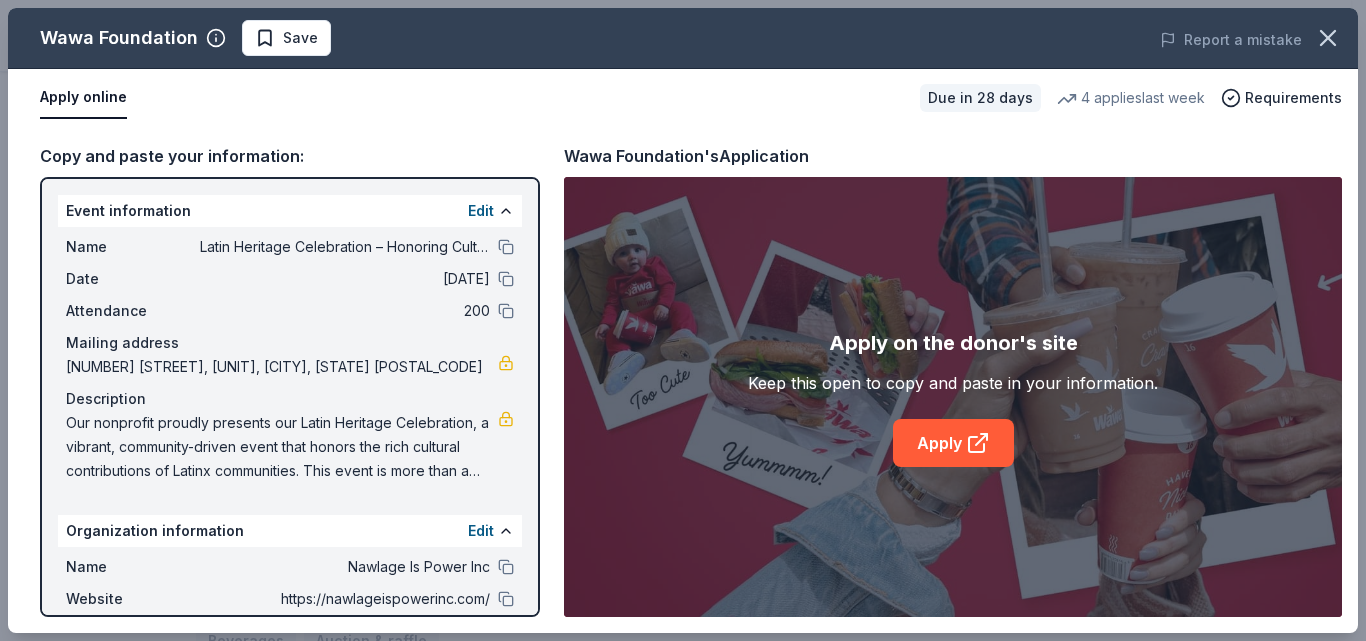 drag, startPoint x: 571, startPoint y: 254, endPoint x: 571, endPoint y: 328, distance: 74 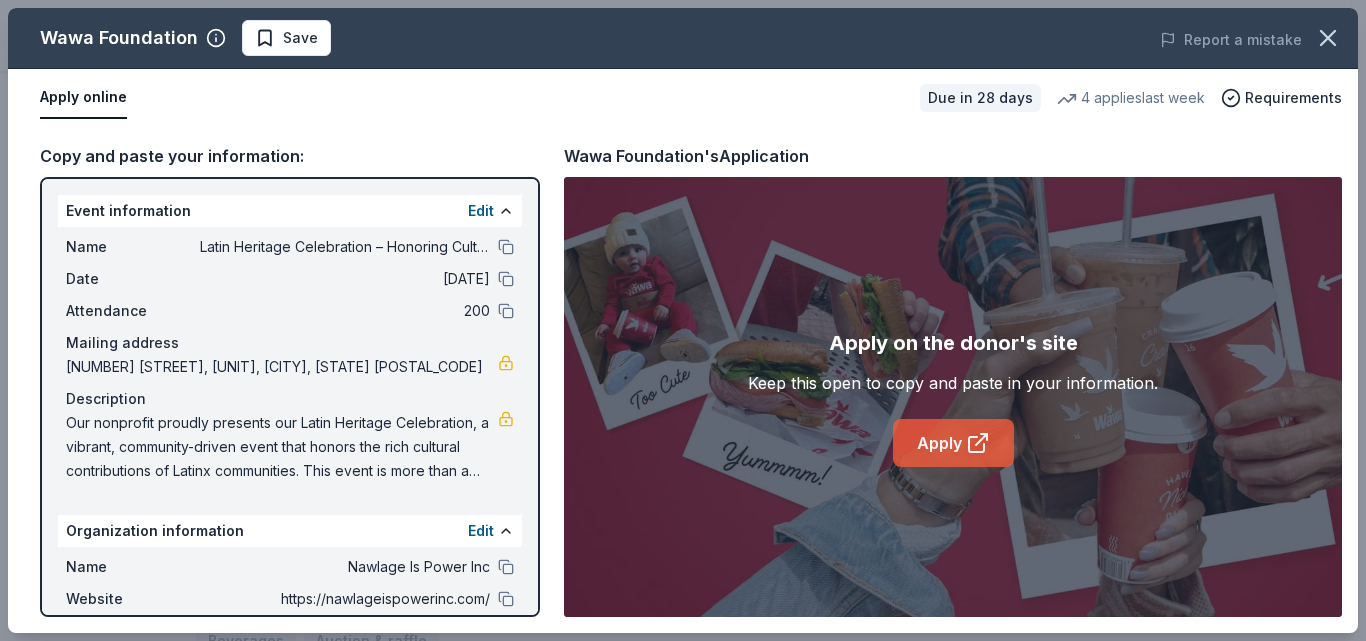 click on "Apply" at bounding box center [953, 443] 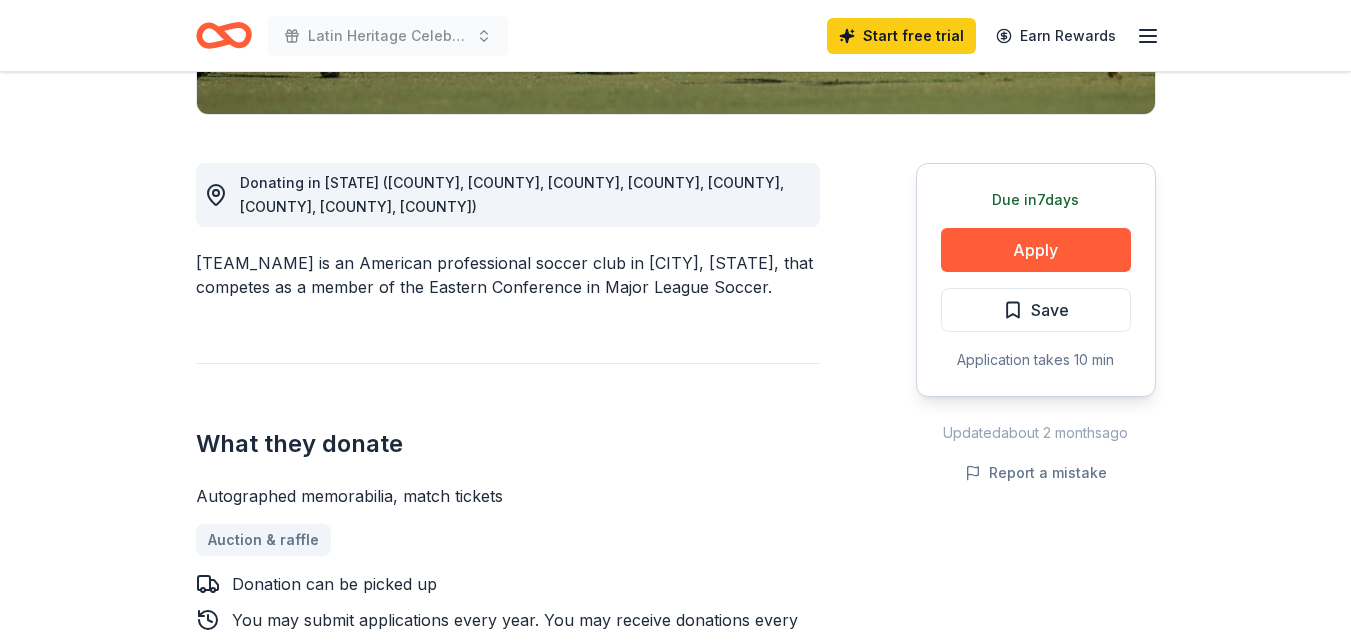 scroll, scrollTop: 498, scrollLeft: 0, axis: vertical 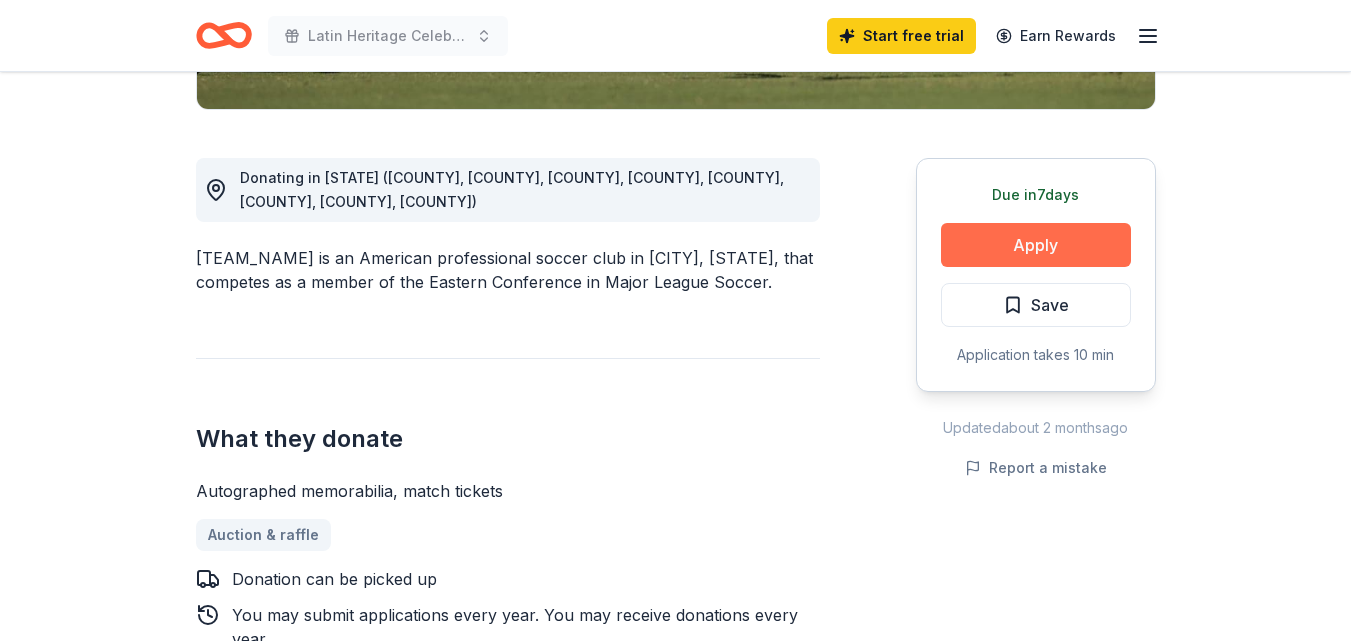 click on "Apply" at bounding box center (1036, 245) 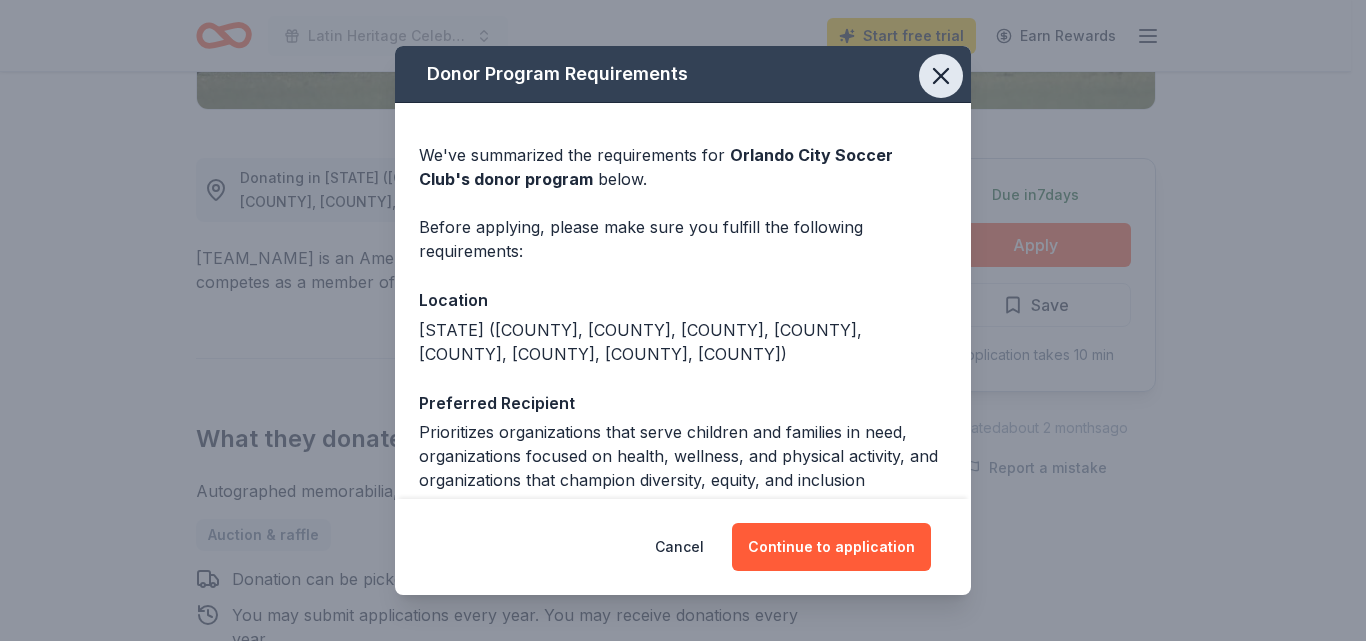 click 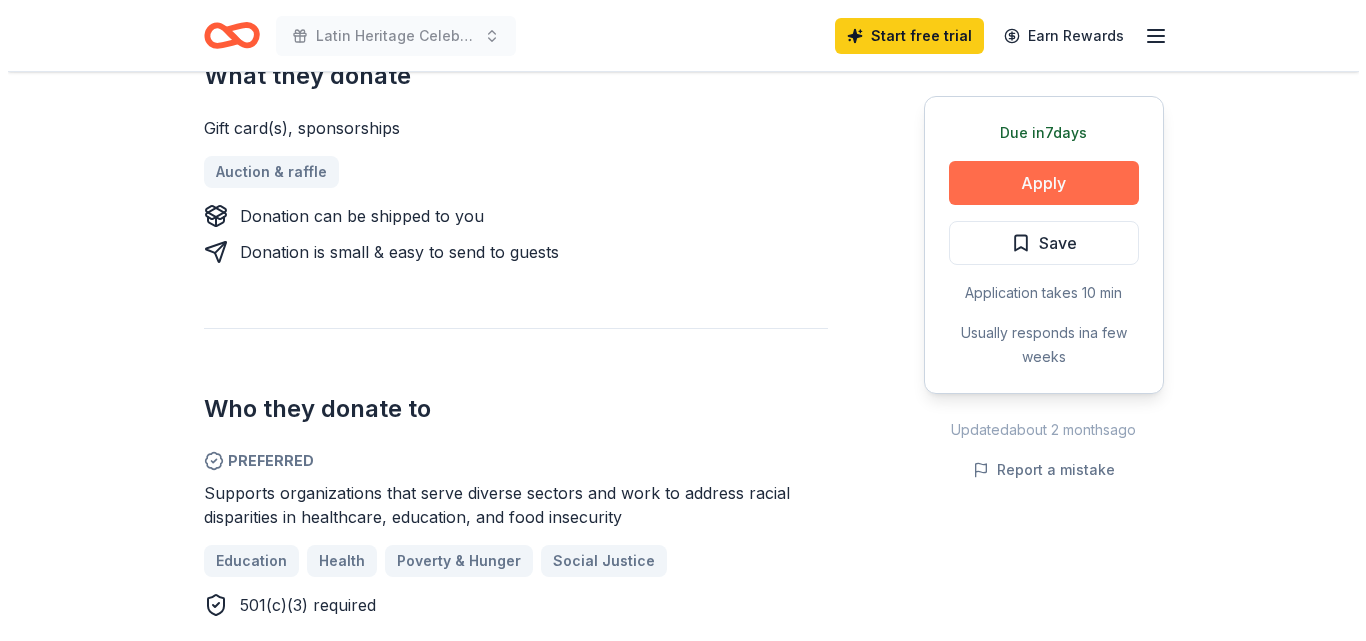scroll, scrollTop: 837, scrollLeft: 0, axis: vertical 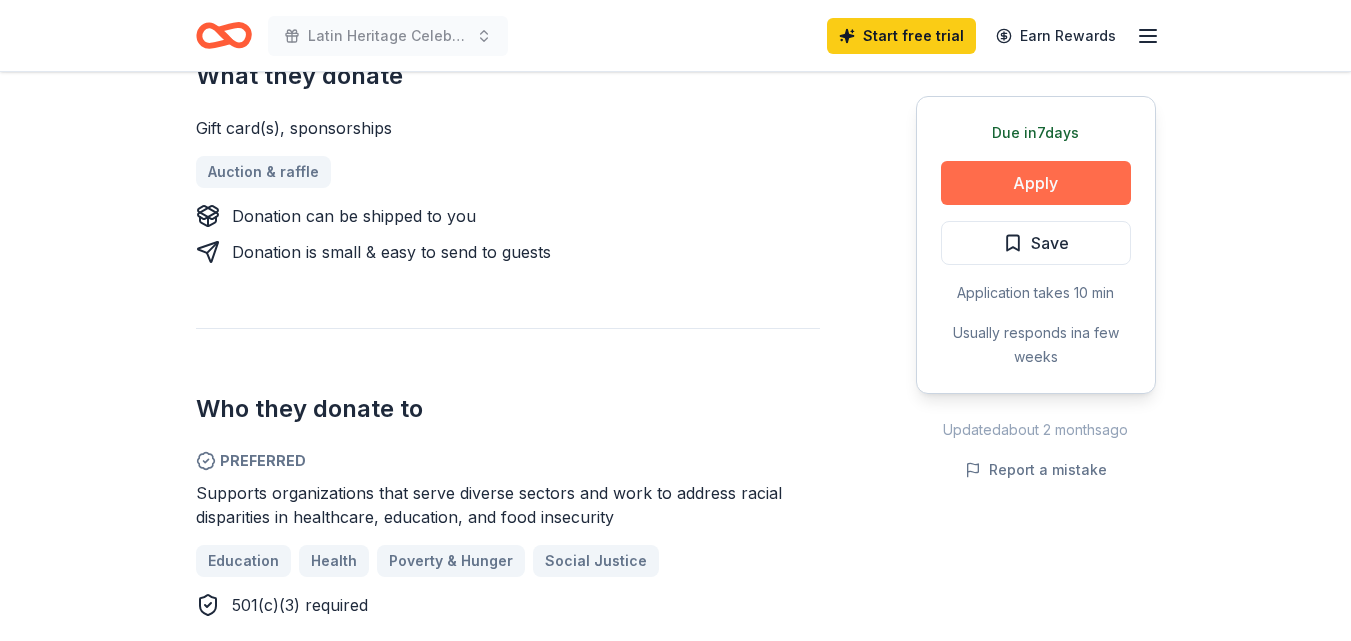 click on "Apply" at bounding box center (1036, 183) 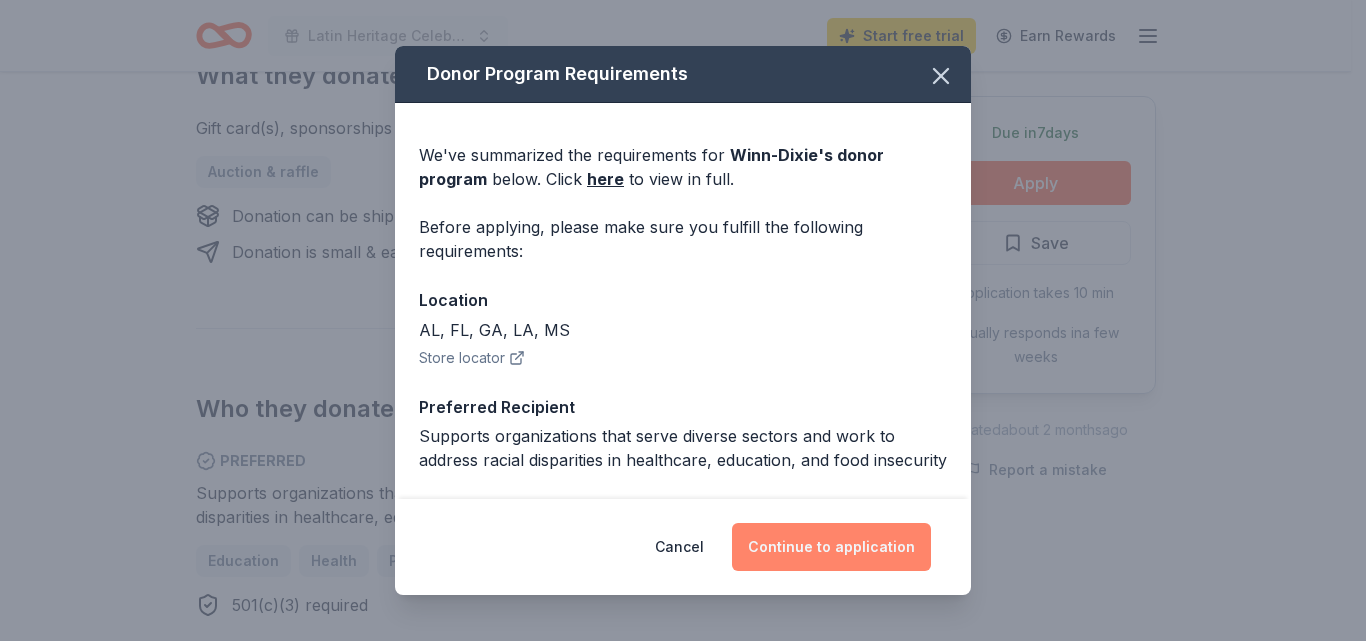 click on "Continue to application" at bounding box center [831, 547] 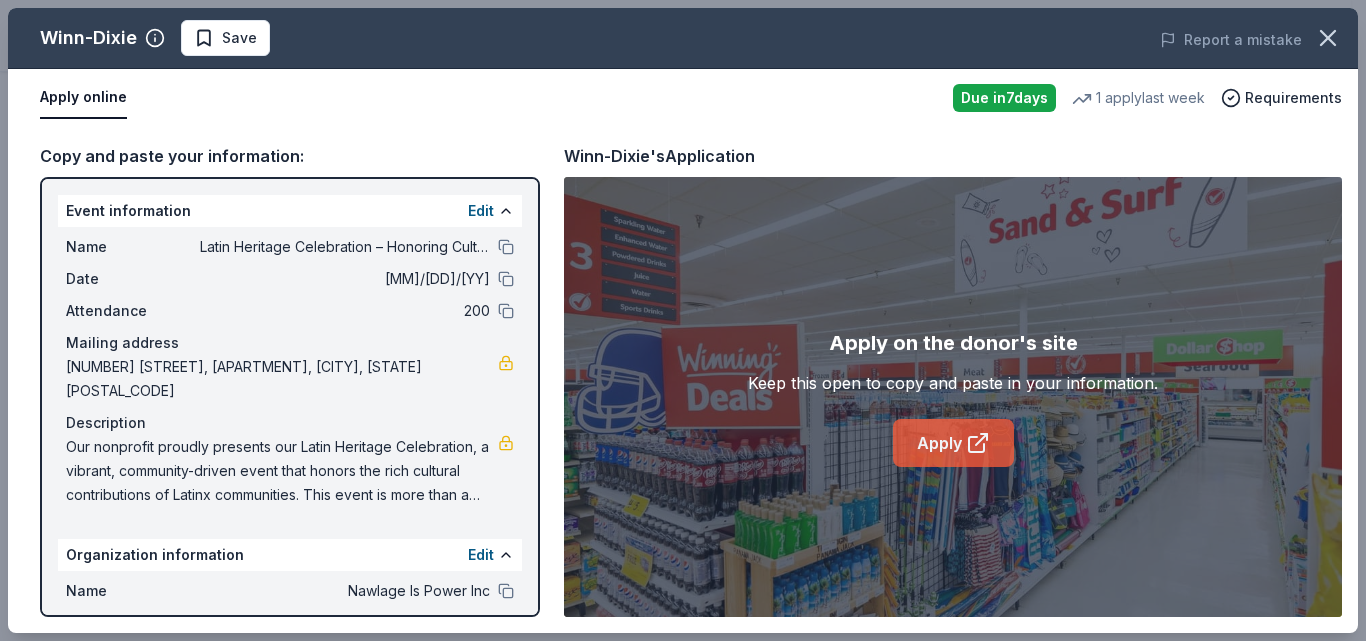 click on "Apply" at bounding box center (953, 443) 